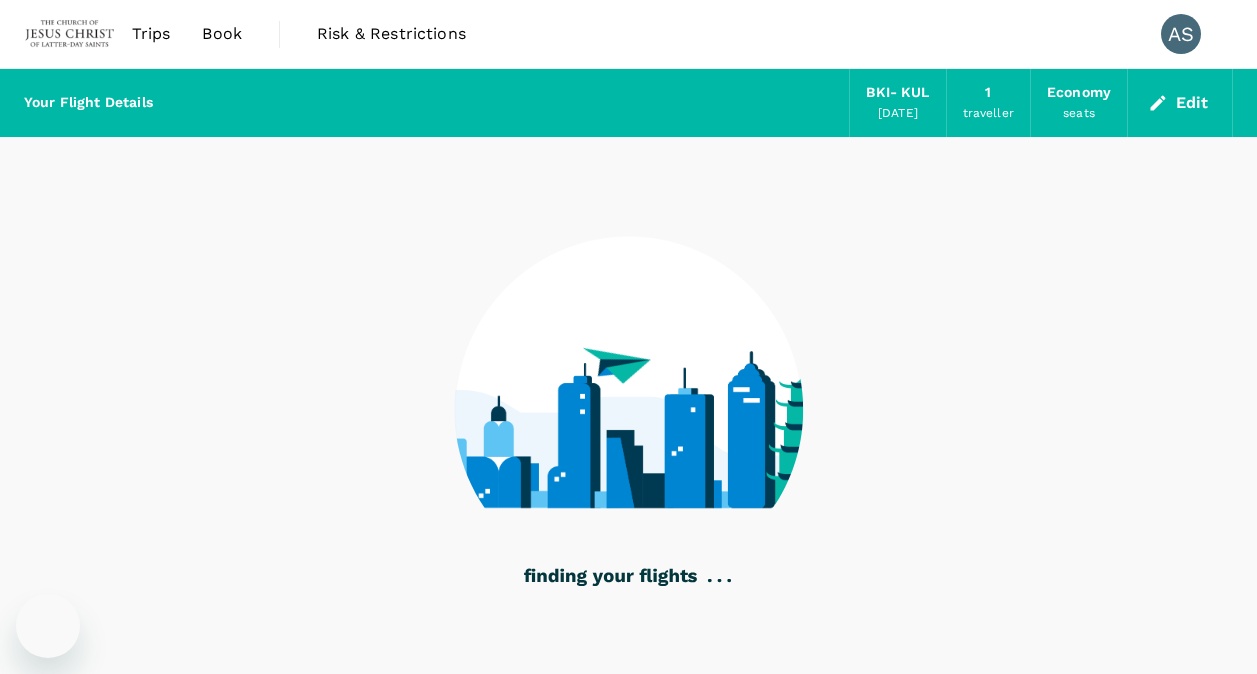 scroll, scrollTop: 0, scrollLeft: 0, axis: both 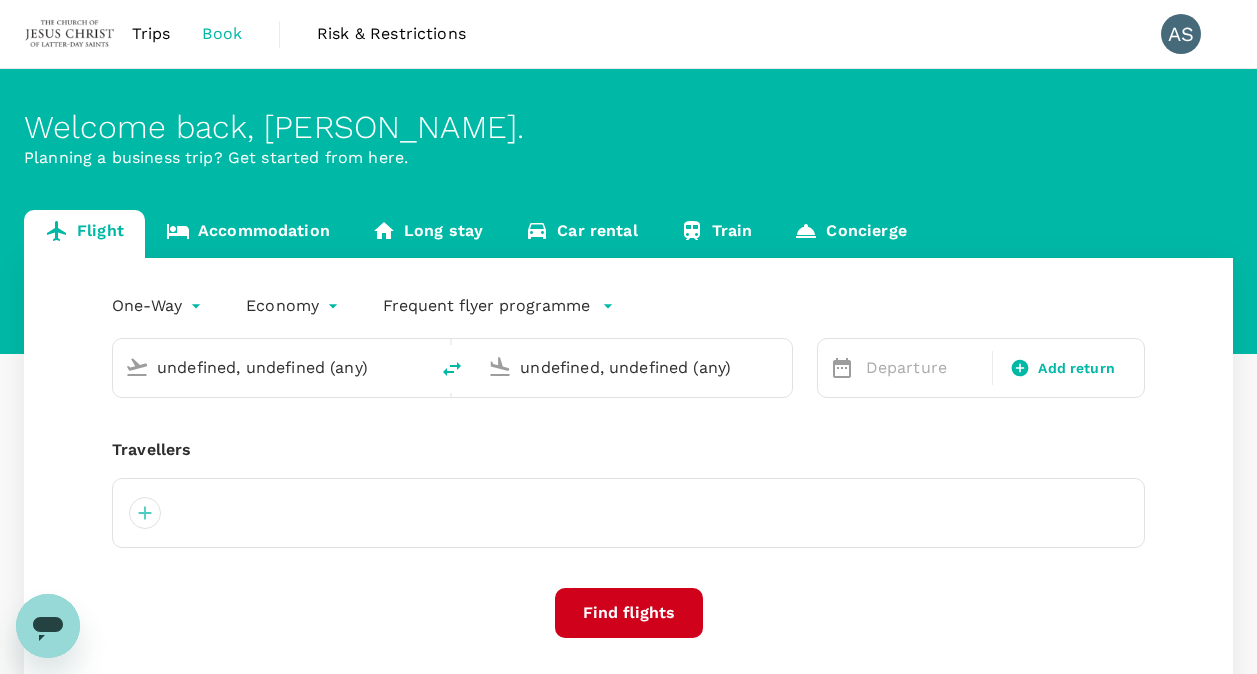 type 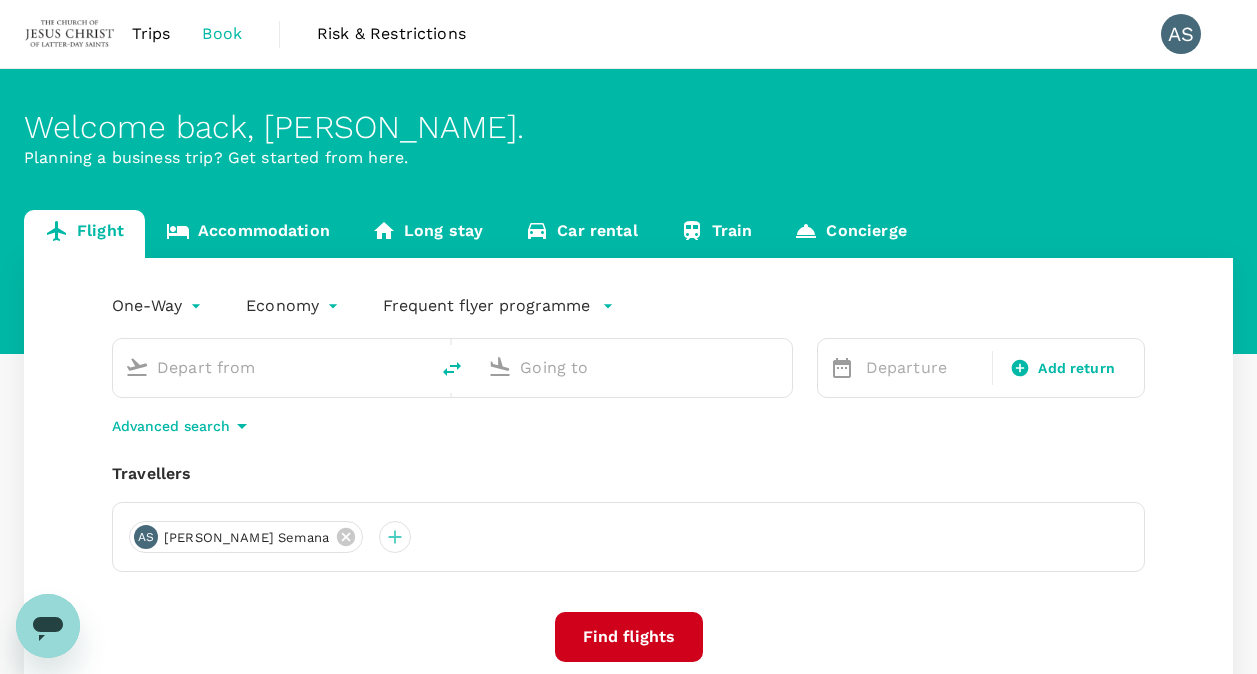 type on "Kota Kinabalu Intl (BKI)" 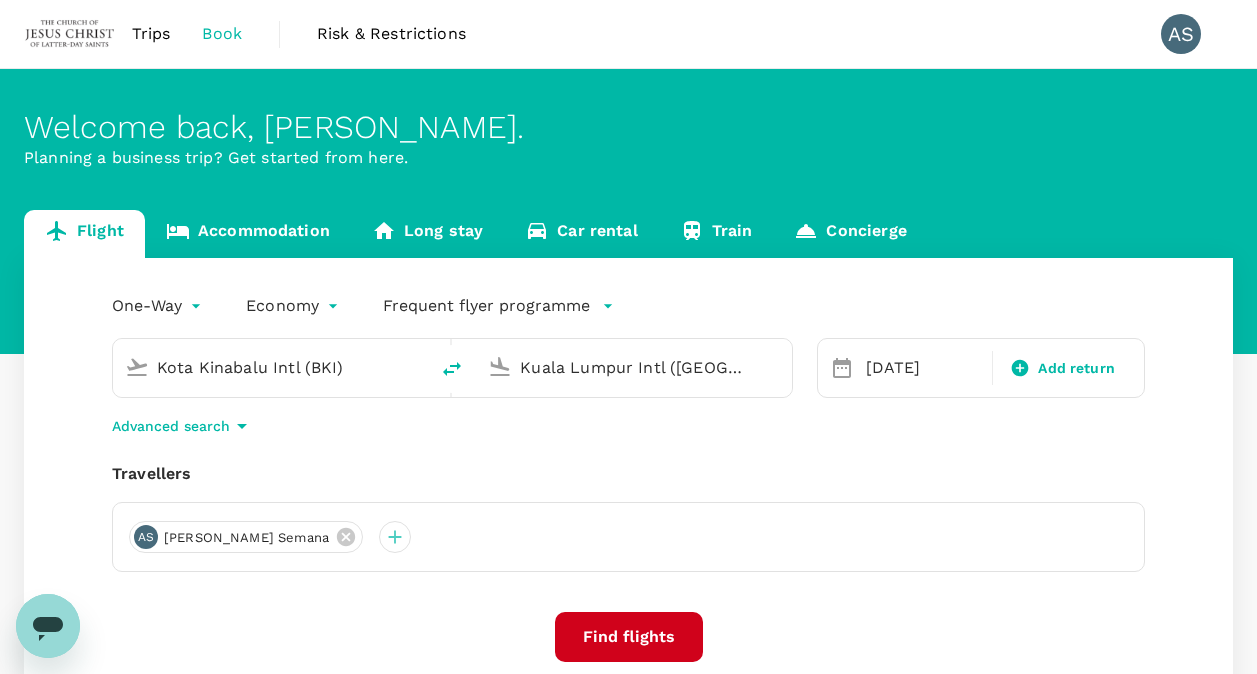 click on "Kota Kinabalu Intl (BKI)" at bounding box center (271, 367) 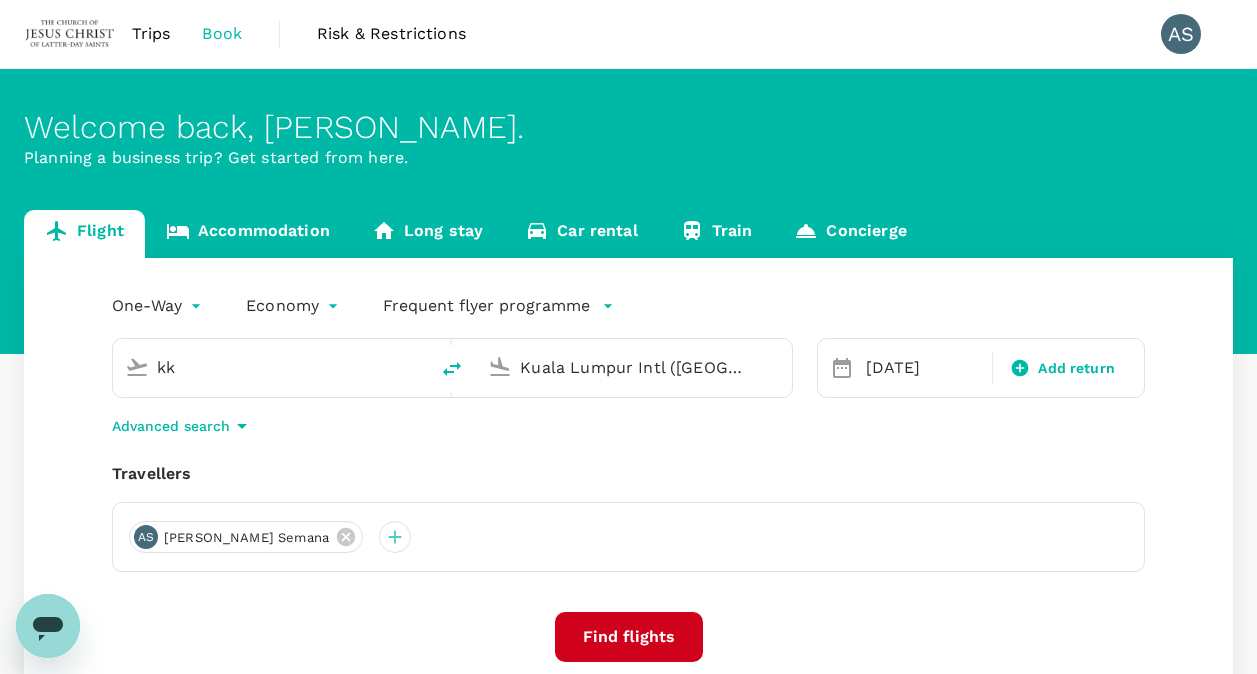 type on "k" 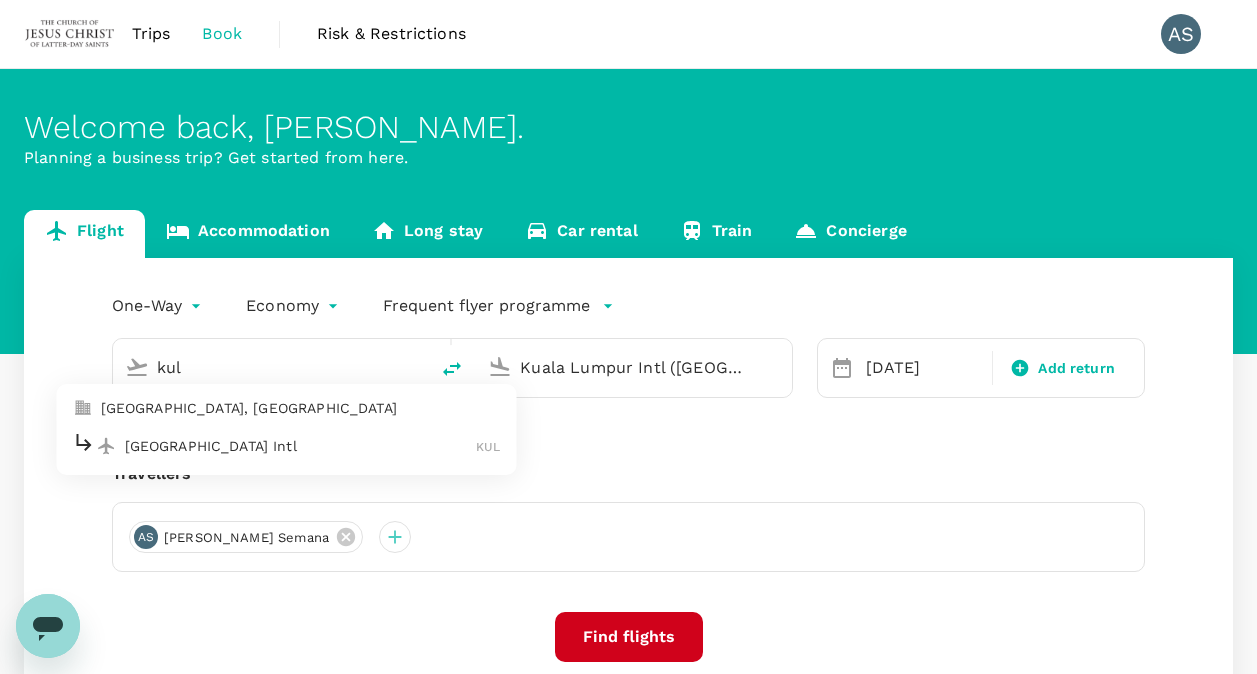 click on "[GEOGRAPHIC_DATA] Intl" at bounding box center (301, 446) 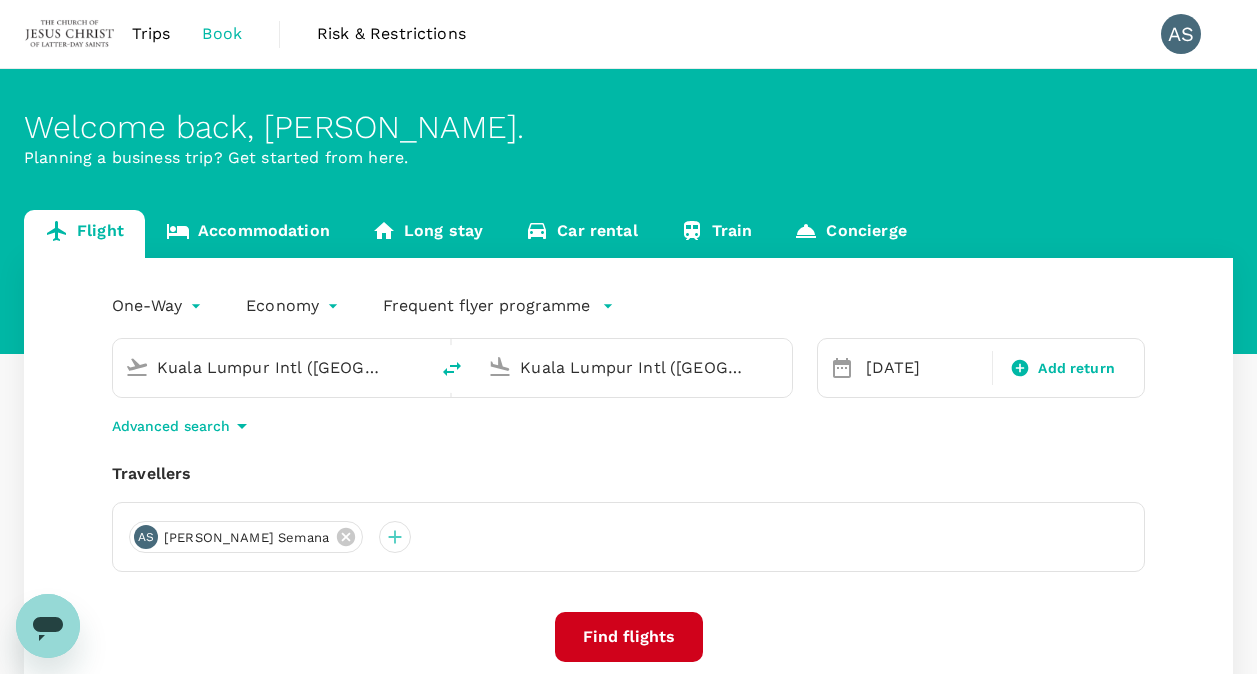 click on "Kuala Lumpur Intl ([GEOGRAPHIC_DATA])" at bounding box center (634, 367) 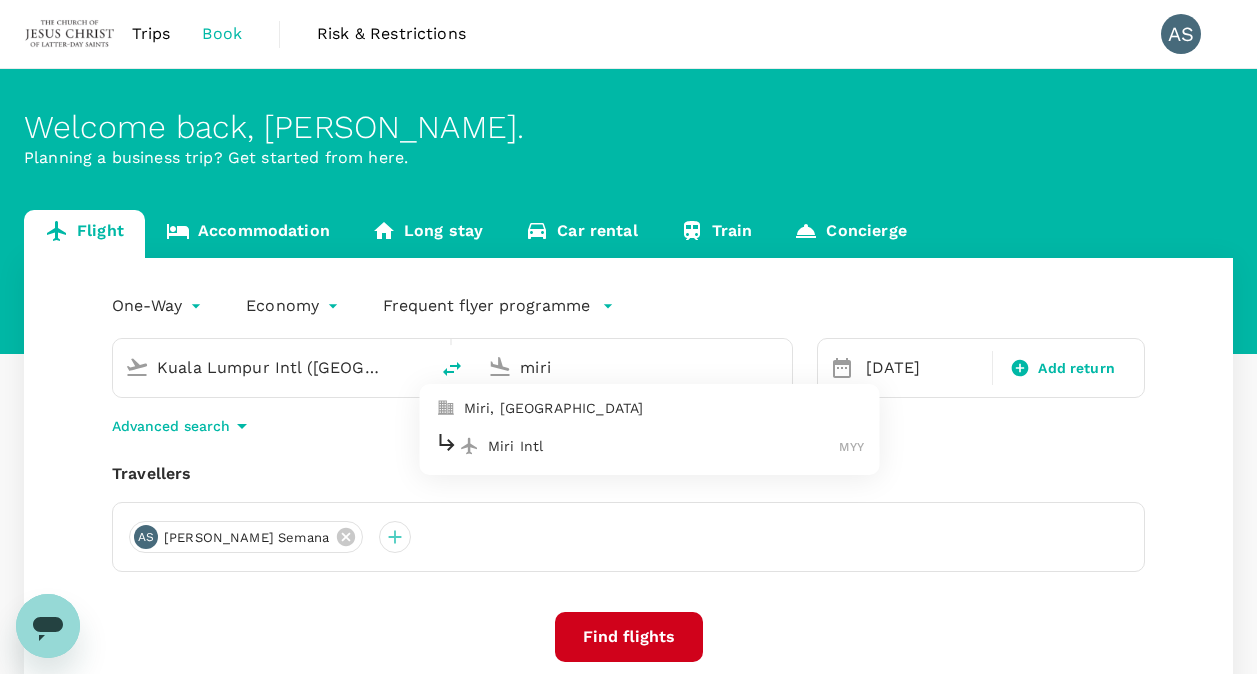 click on "Miri Intl" at bounding box center (664, 446) 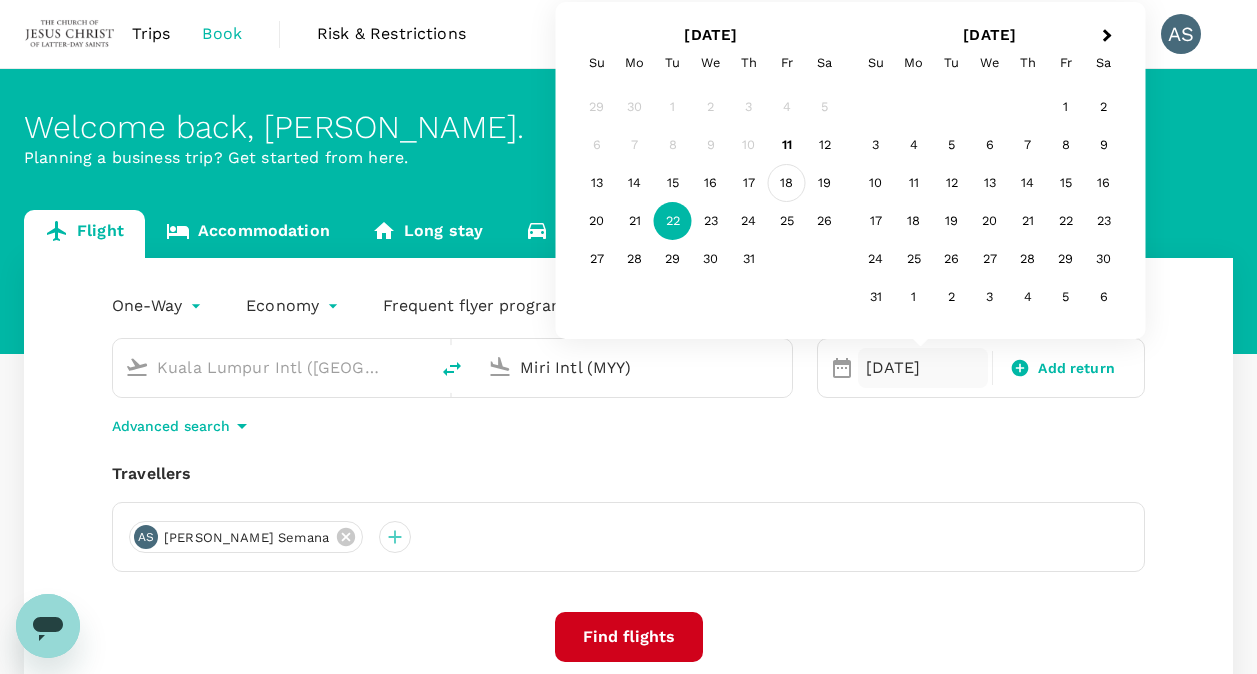 type on "Miri Intl (MYY)" 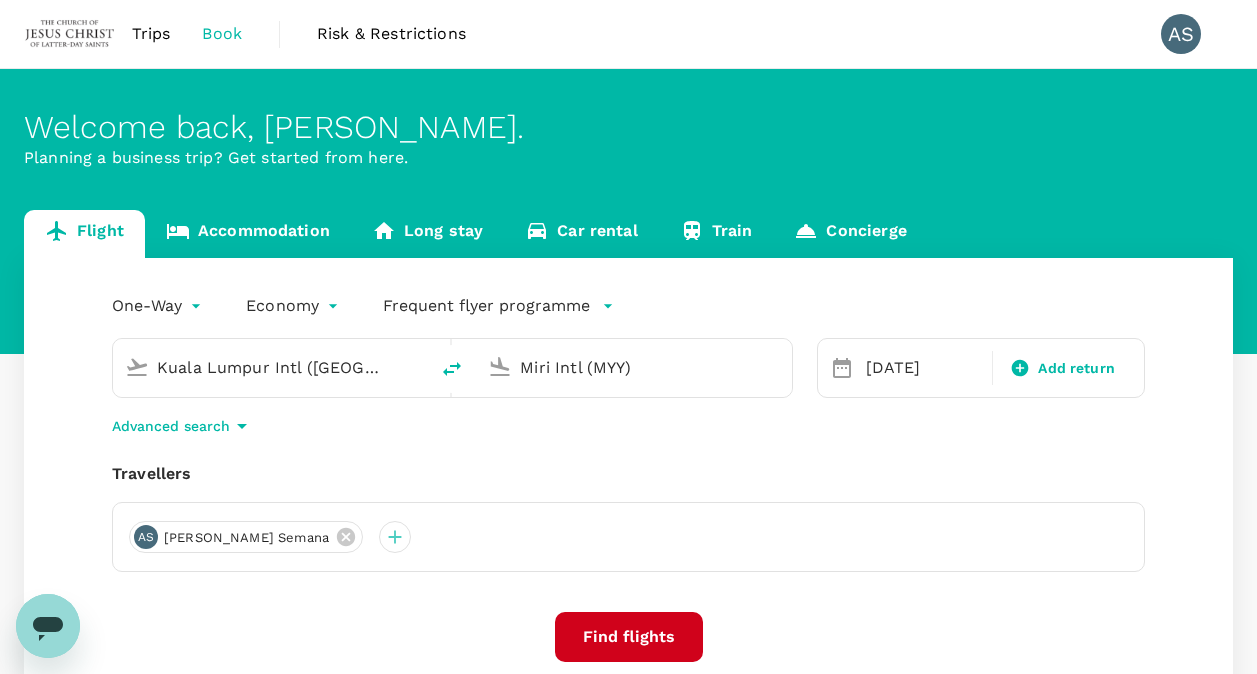 click on "Find flights" at bounding box center (629, 637) 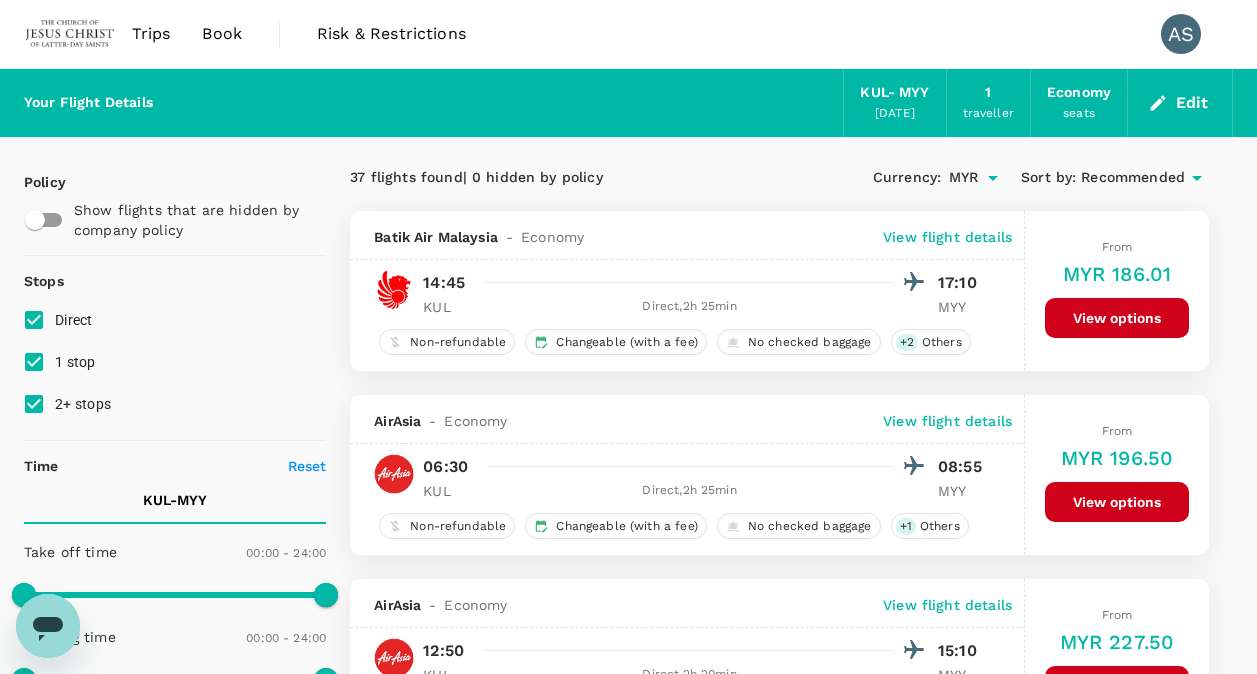 type on "1045" 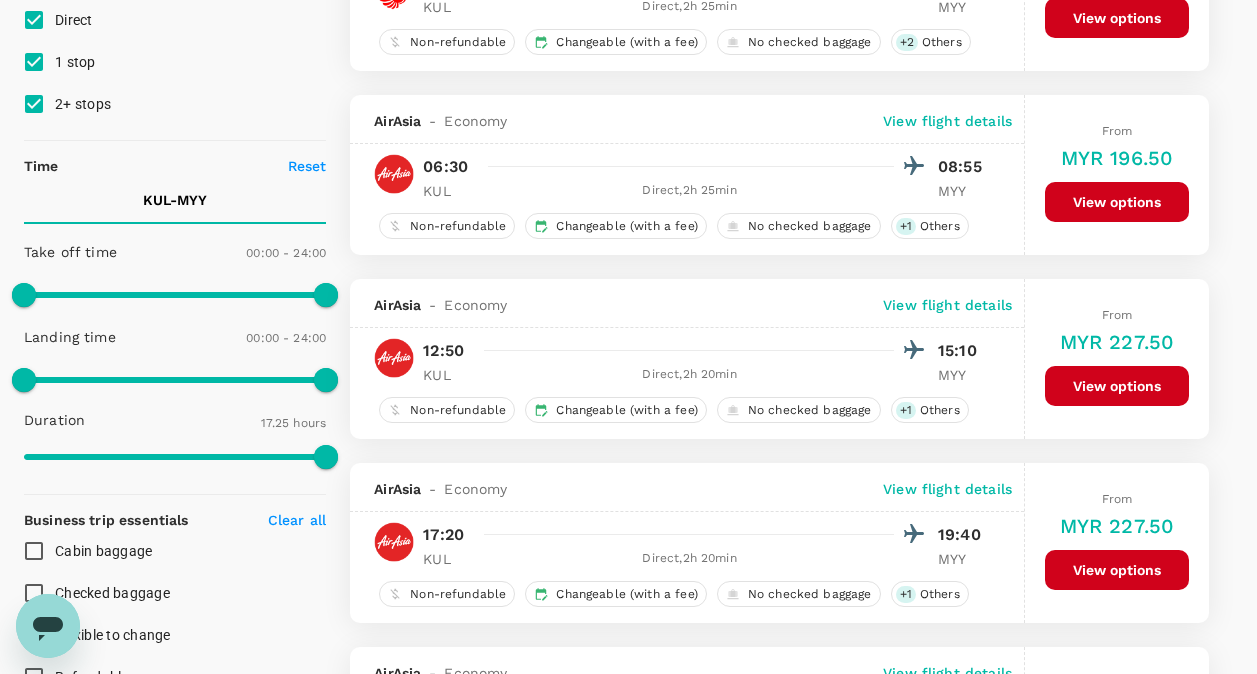 scroll, scrollTop: 200, scrollLeft: 0, axis: vertical 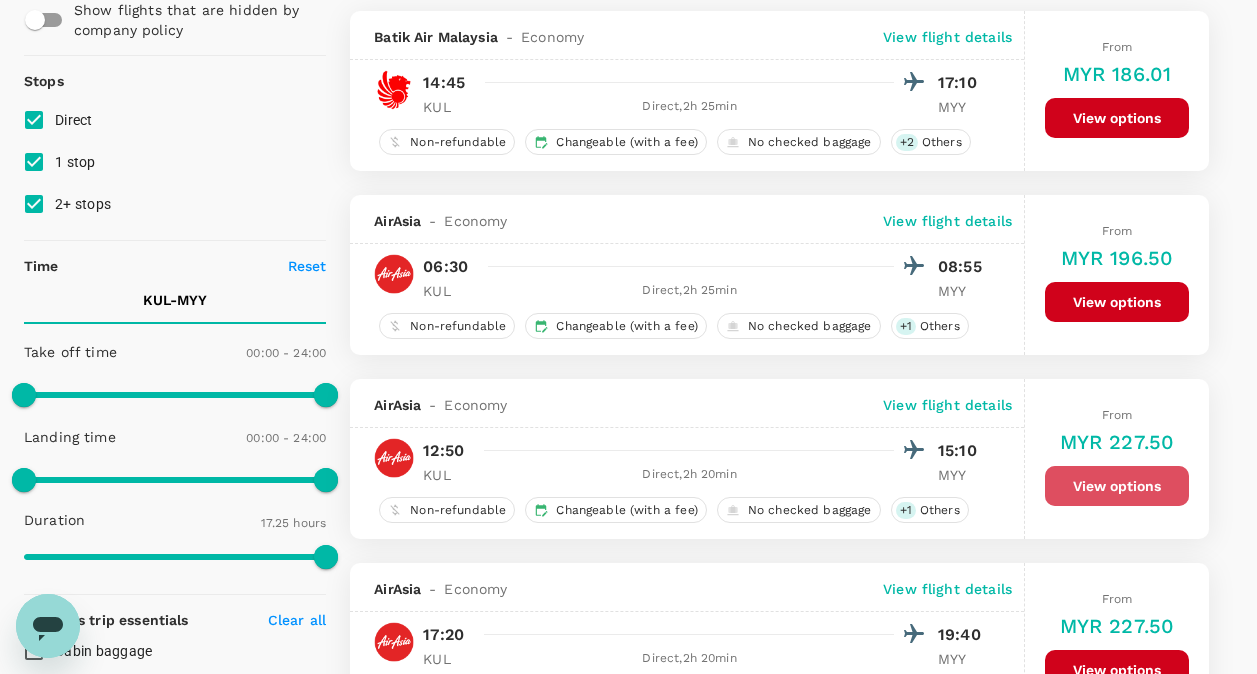 click on "View options" at bounding box center (1117, 486) 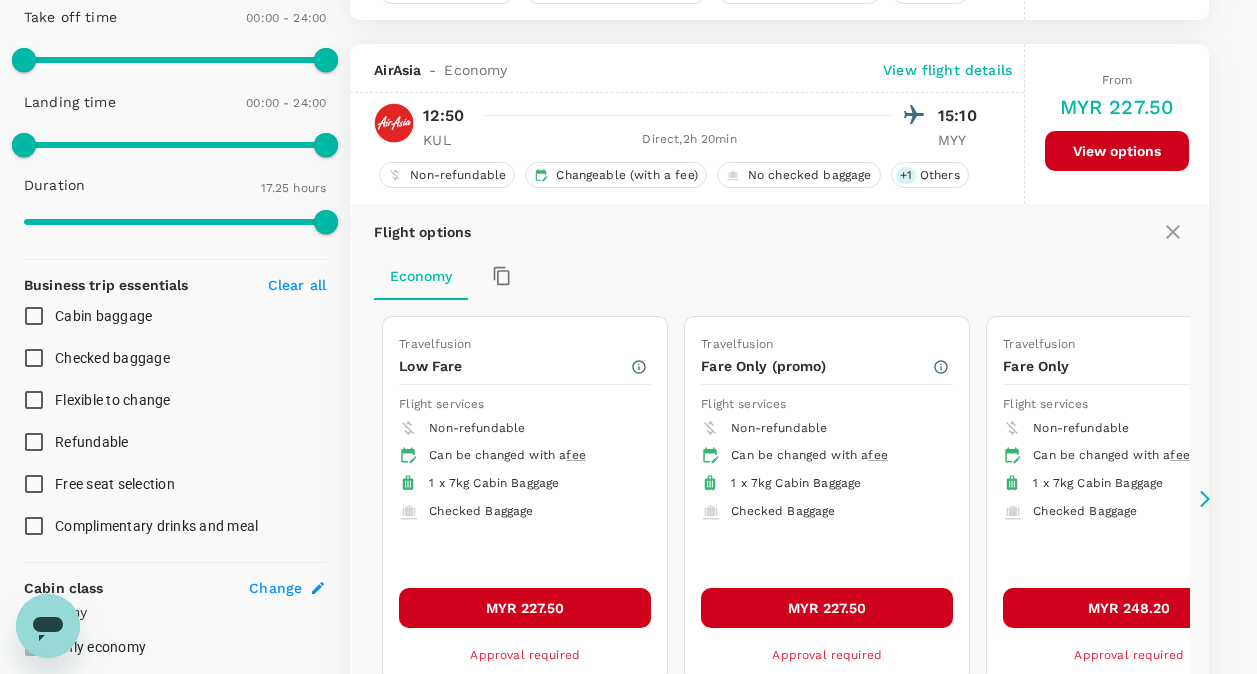 scroll, scrollTop: 580, scrollLeft: 0, axis: vertical 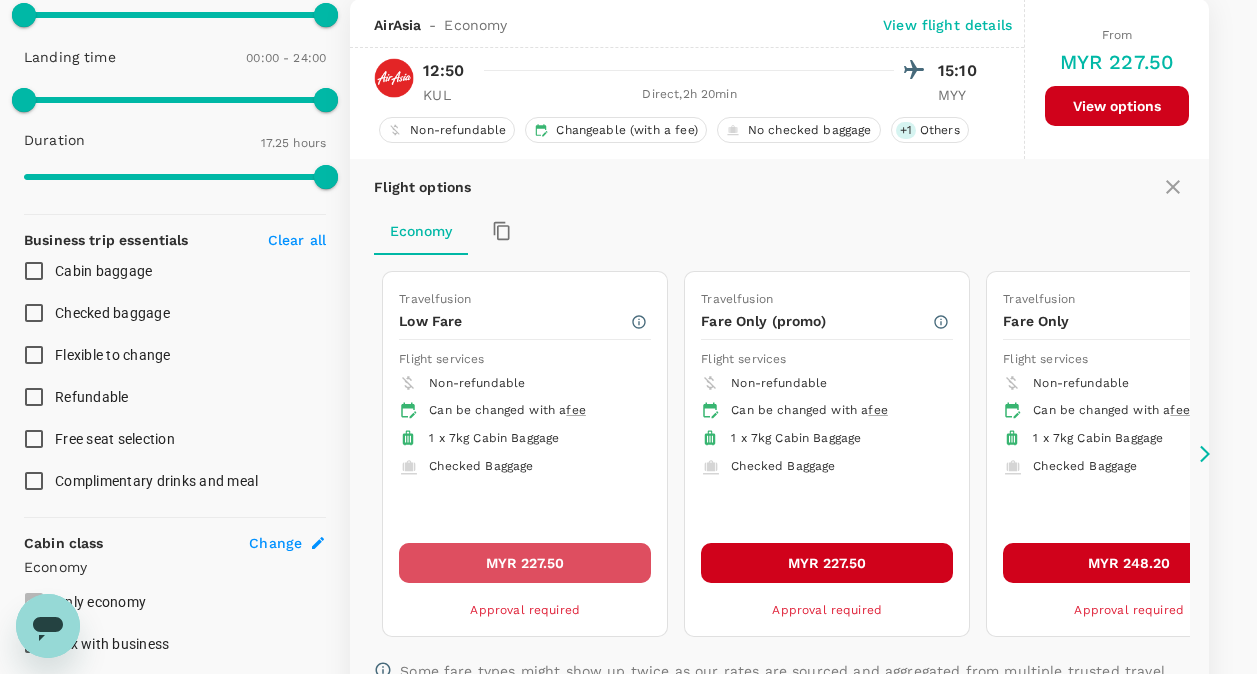 click on "MYR 227.50" at bounding box center (525, 563) 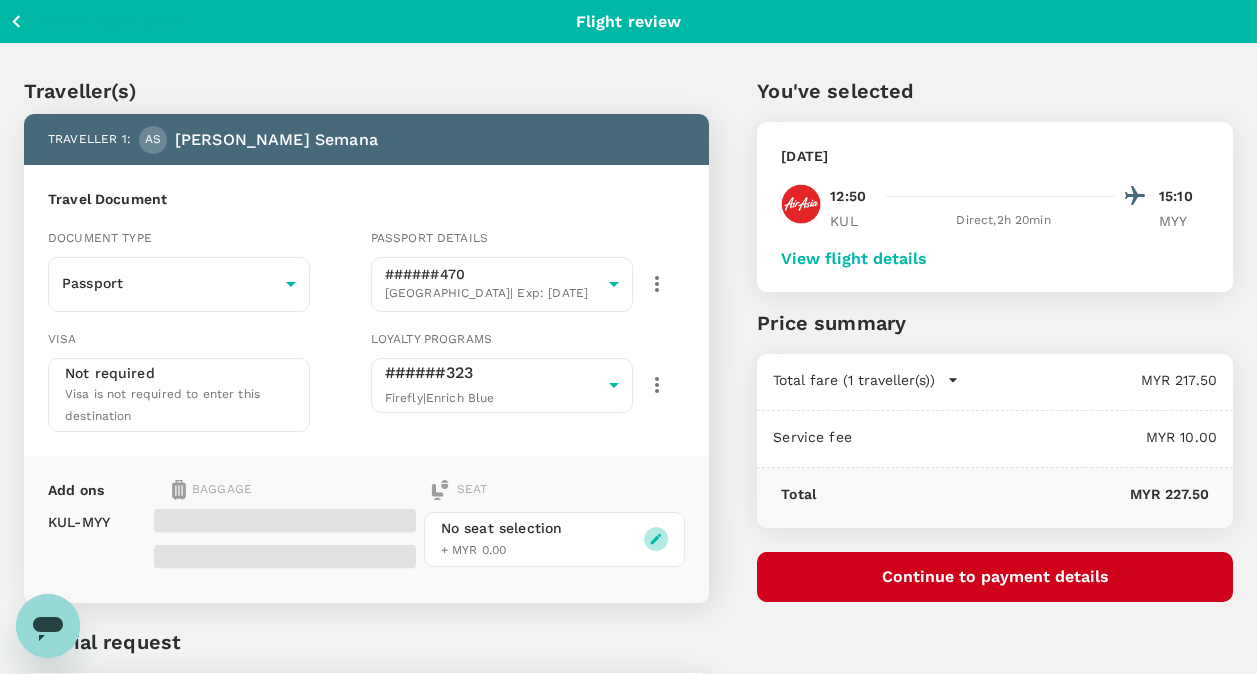 click 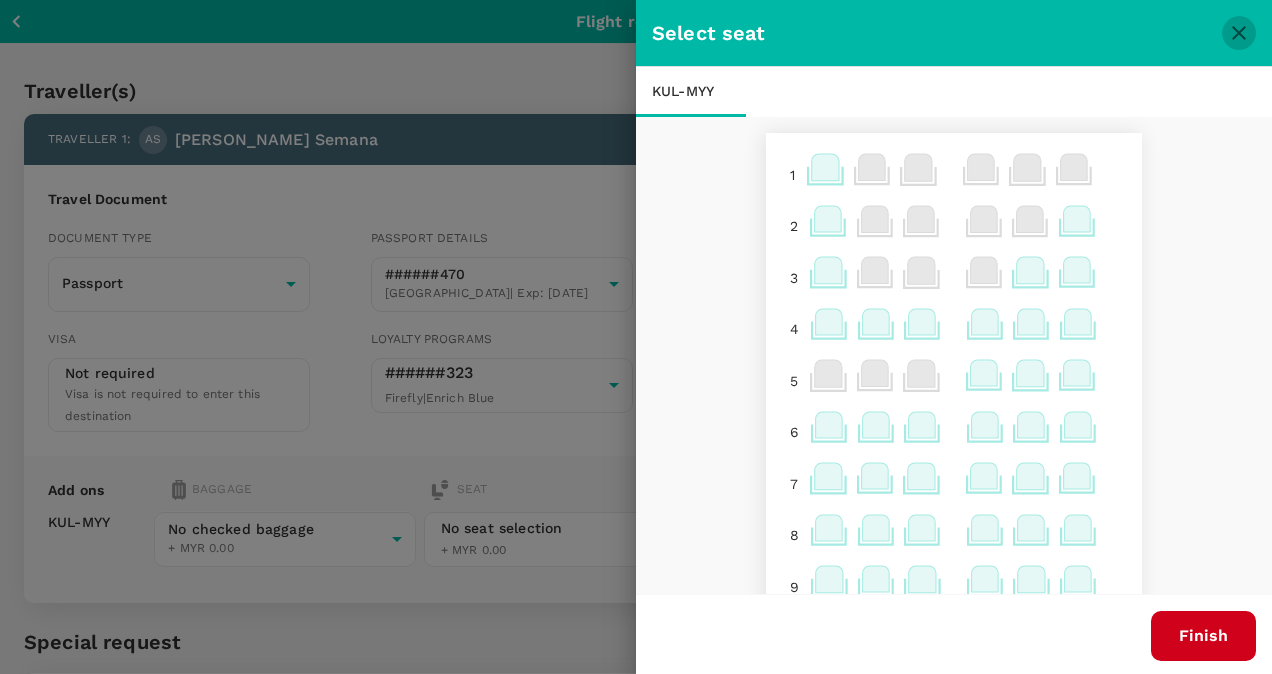 click 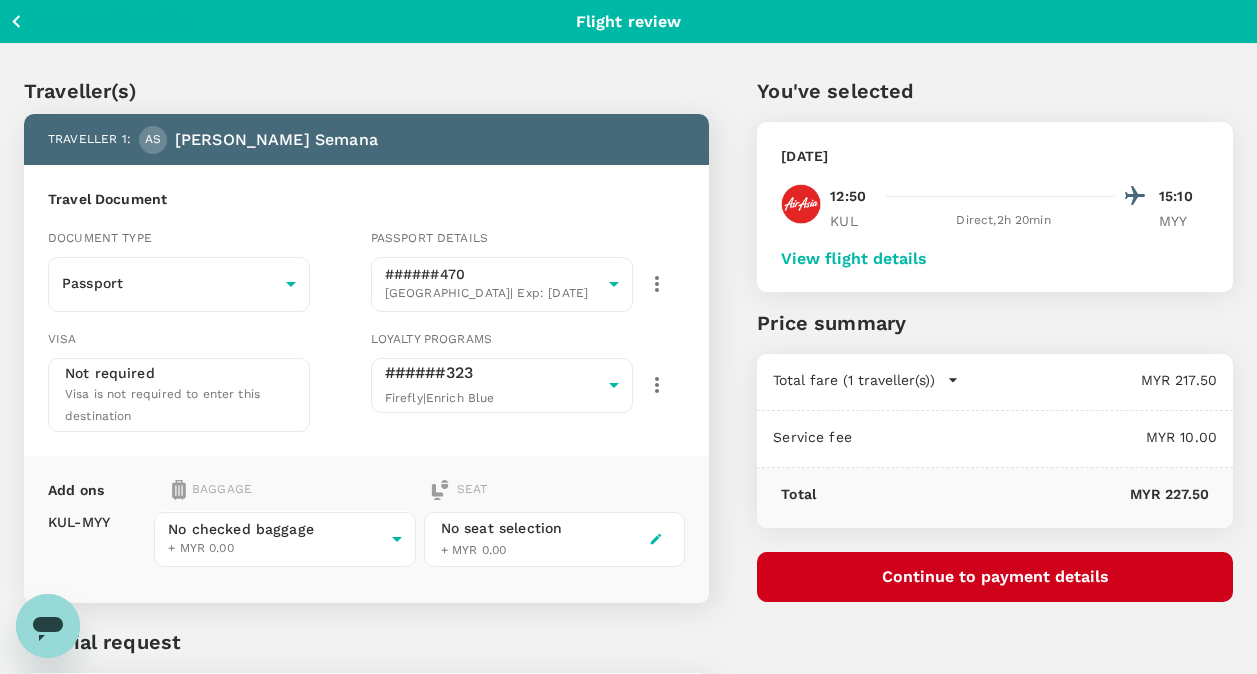 click 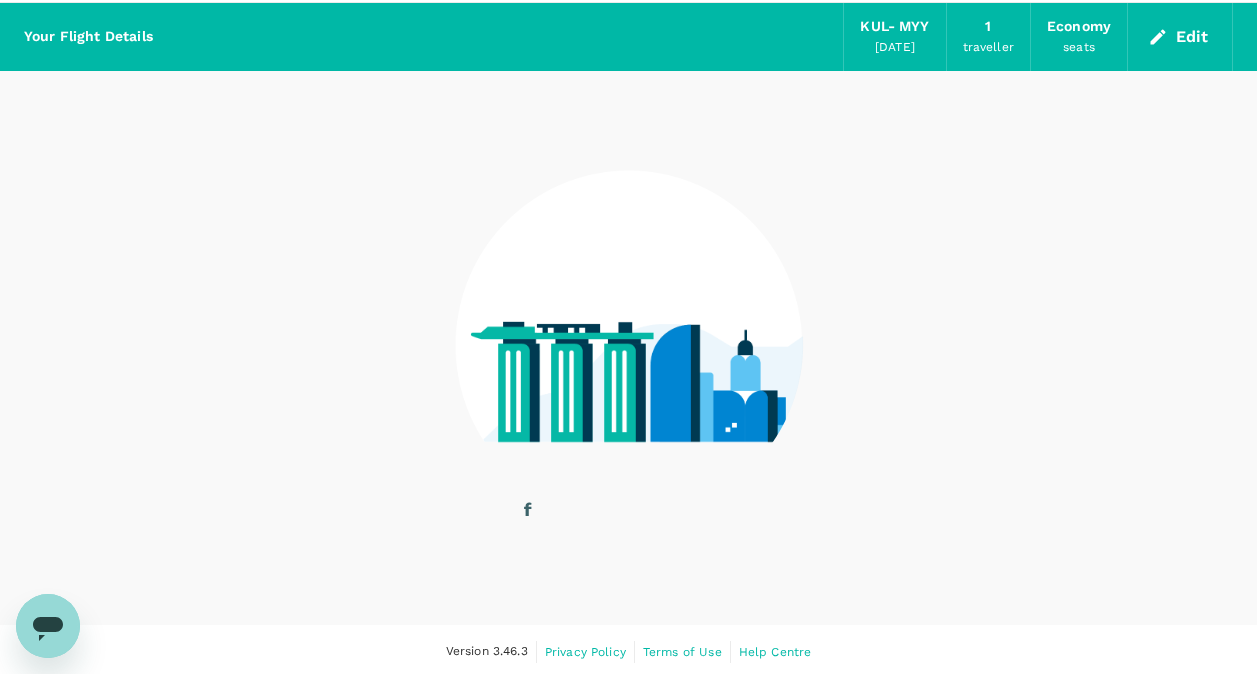 scroll, scrollTop: 70, scrollLeft: 0, axis: vertical 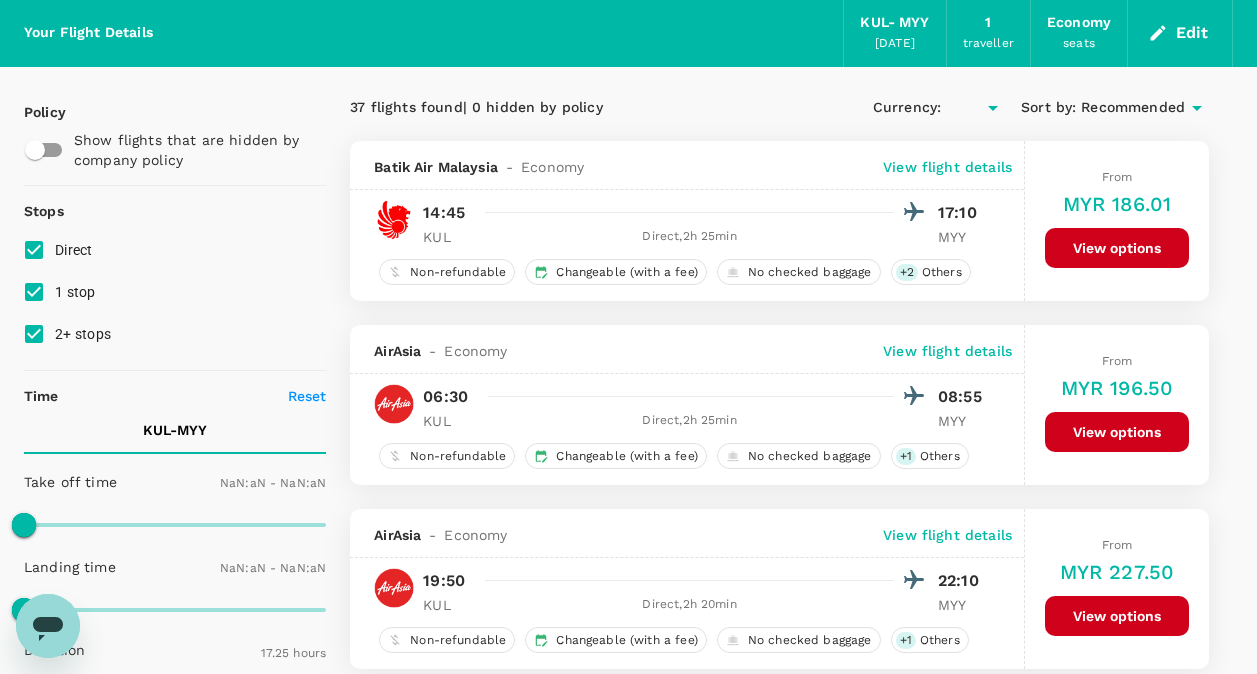 type on "MYR" 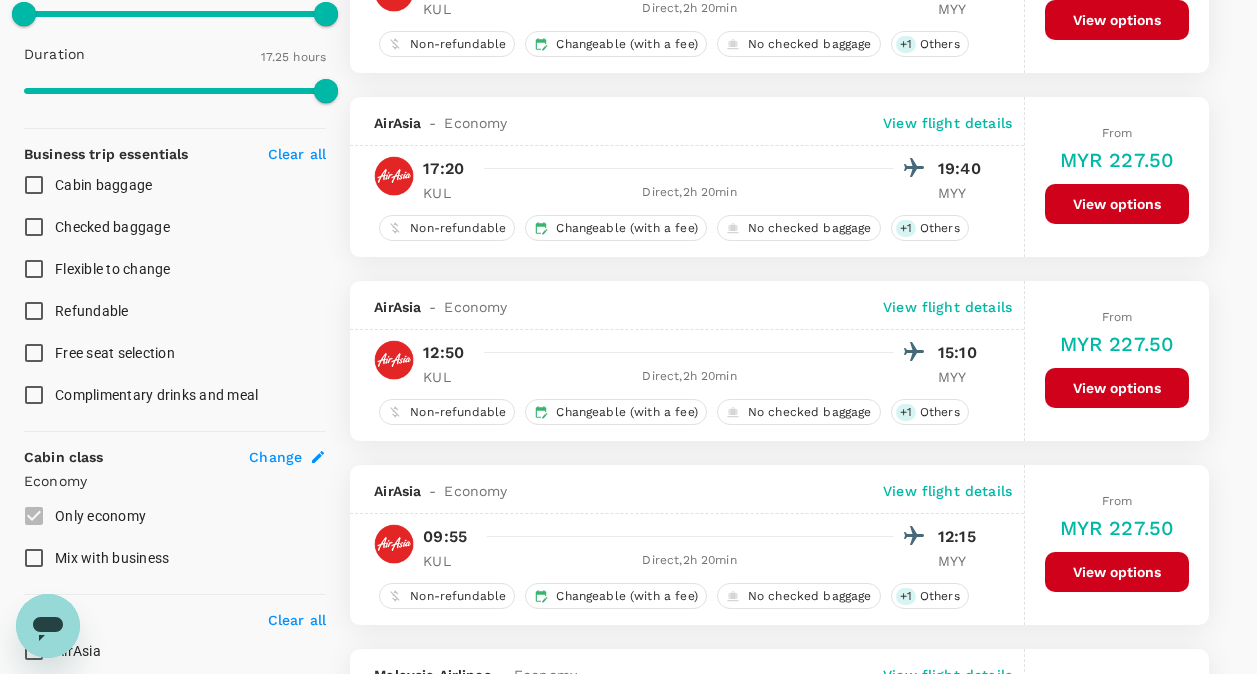 scroll, scrollTop: 670, scrollLeft: 0, axis: vertical 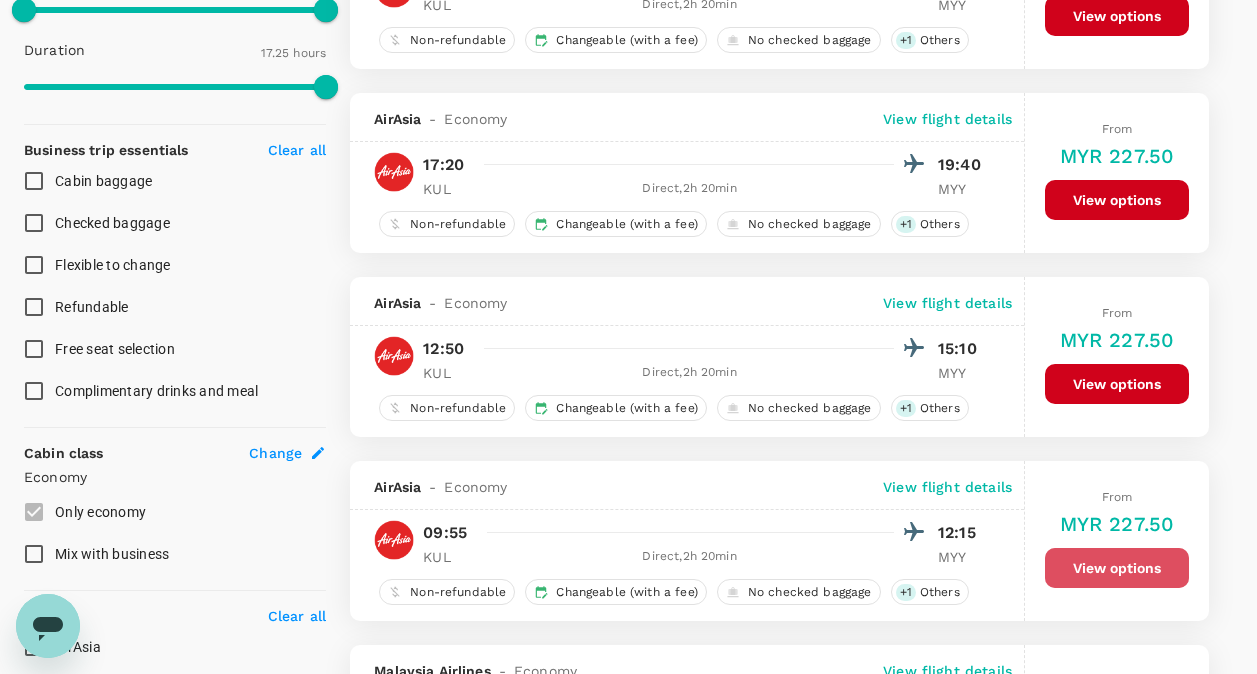 click on "View options" at bounding box center (1117, 568) 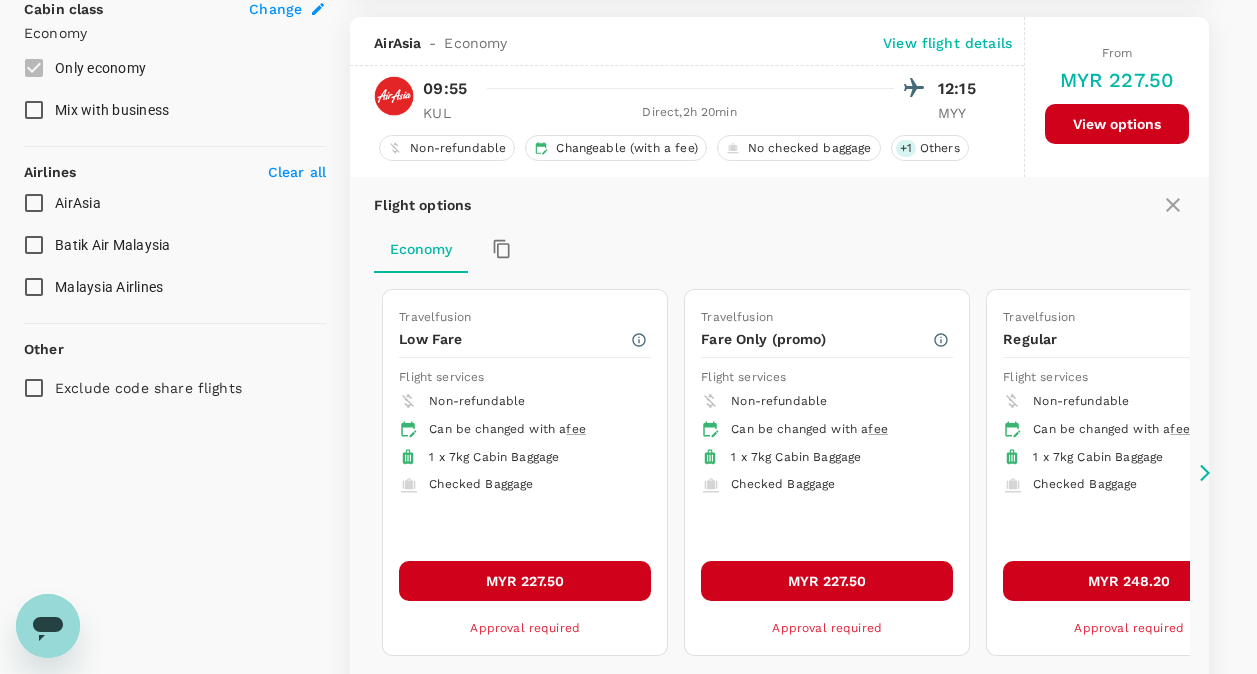 scroll, scrollTop: 1134, scrollLeft: 0, axis: vertical 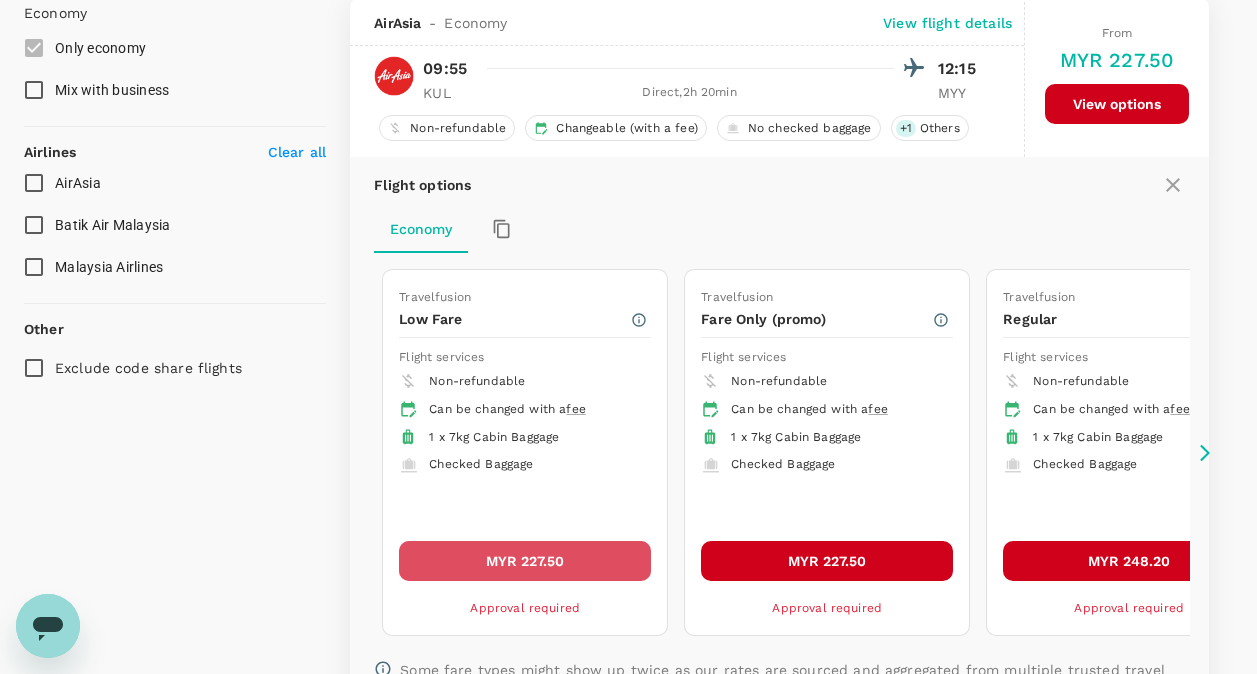 click on "MYR 227.50" at bounding box center (525, 561) 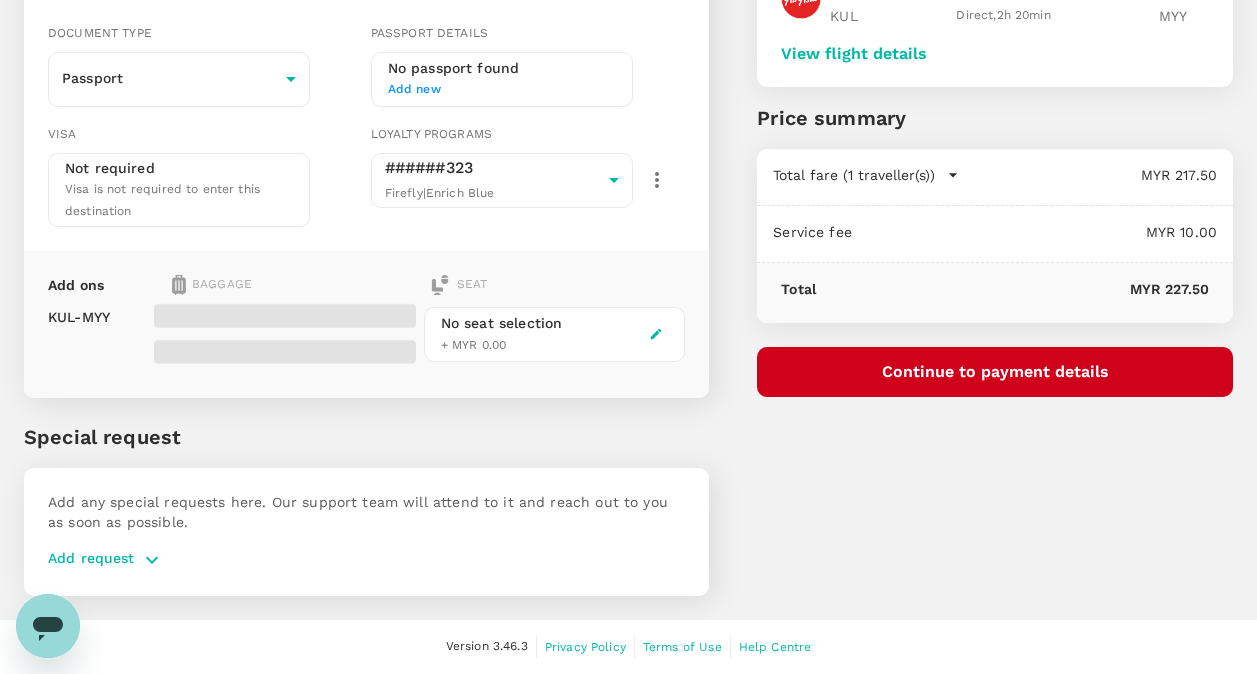 scroll, scrollTop: 0, scrollLeft: 0, axis: both 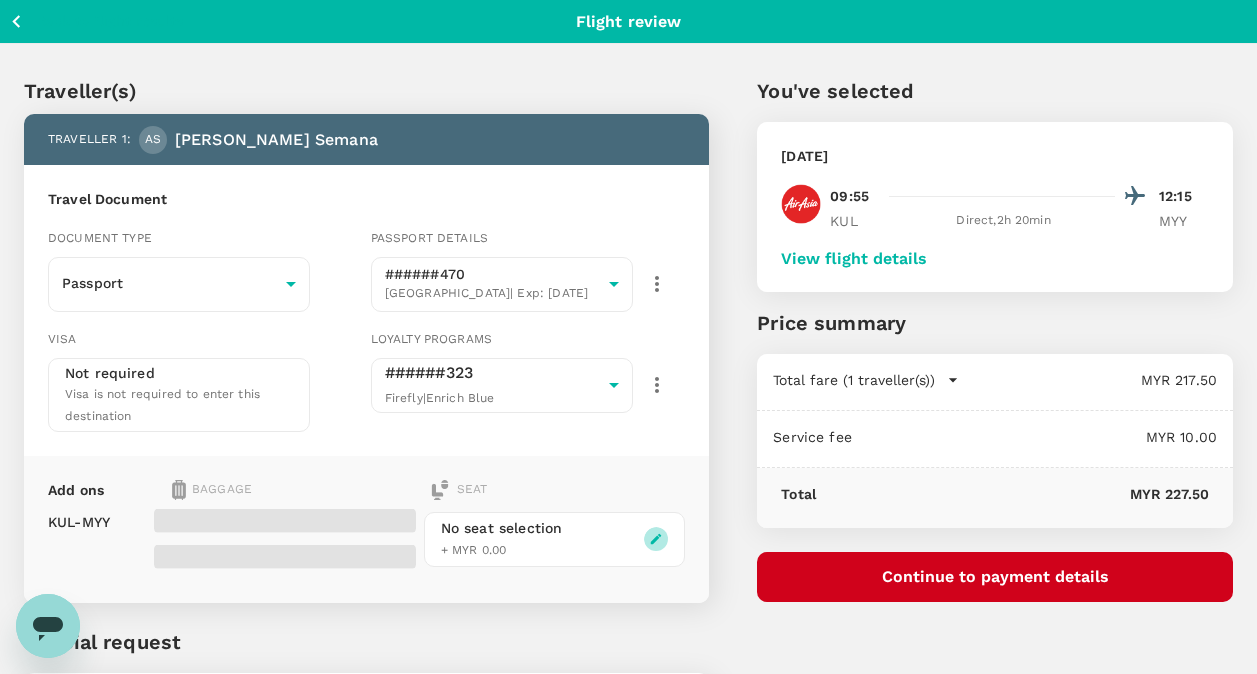 click 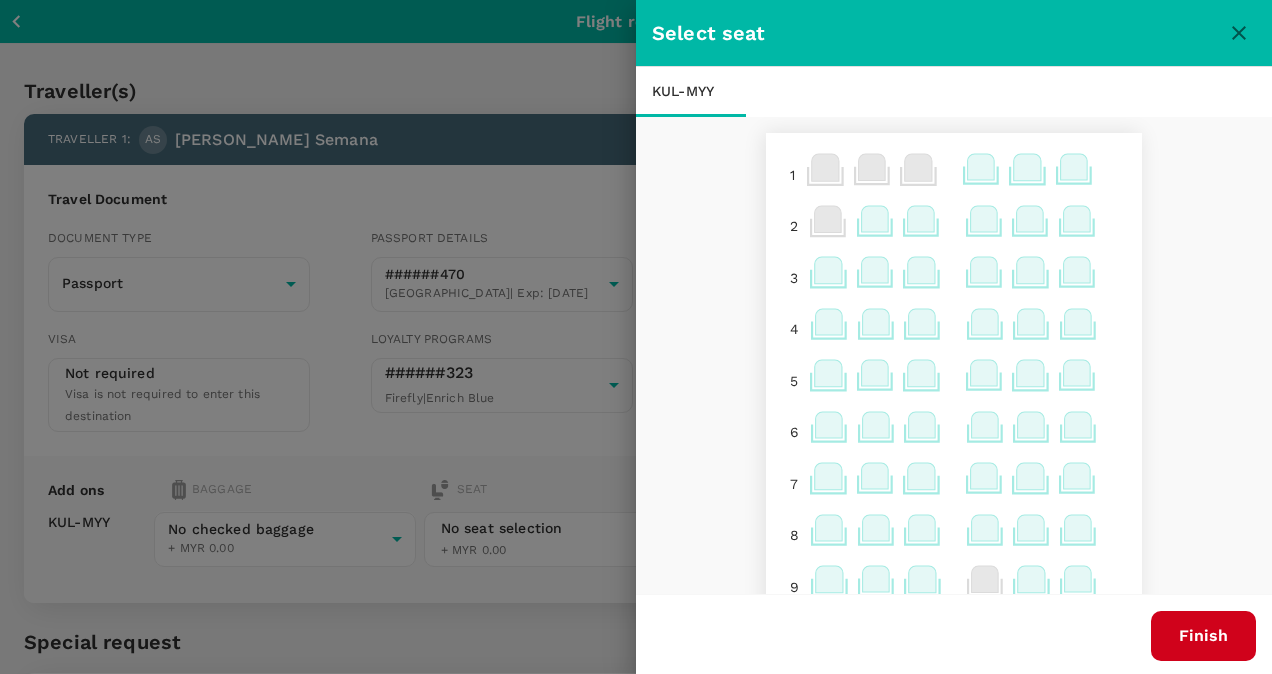click 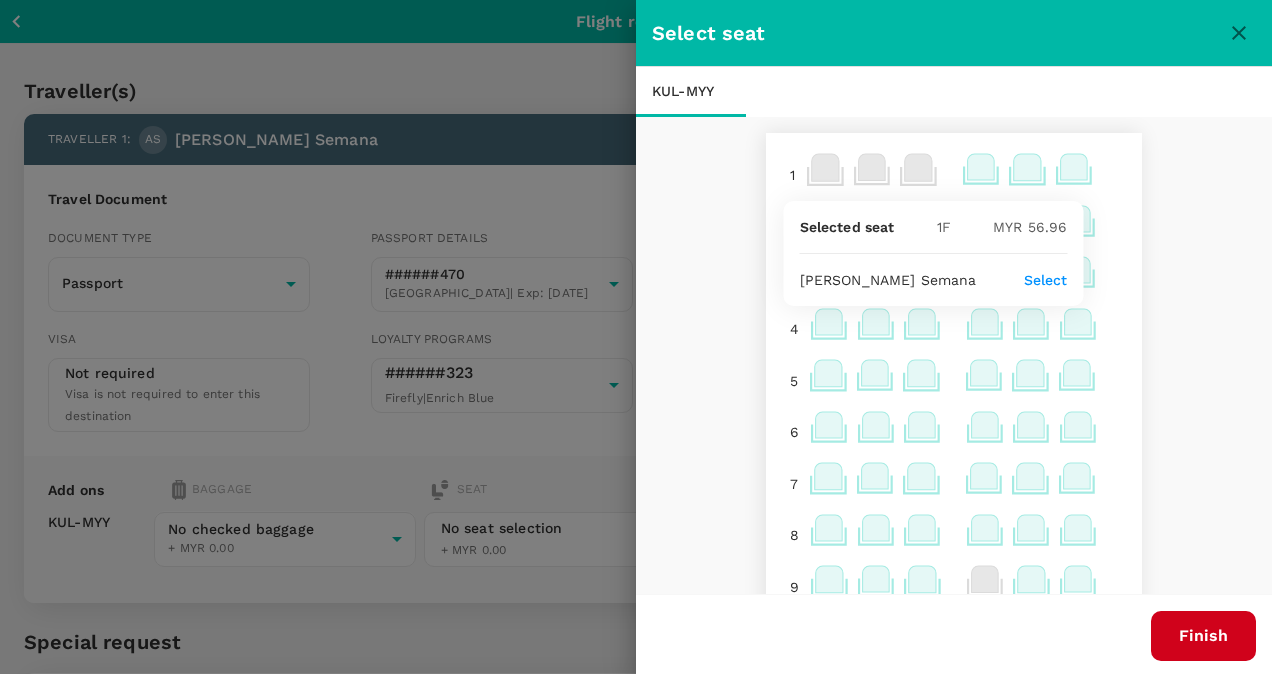 click on "Select" at bounding box center (1046, 280) 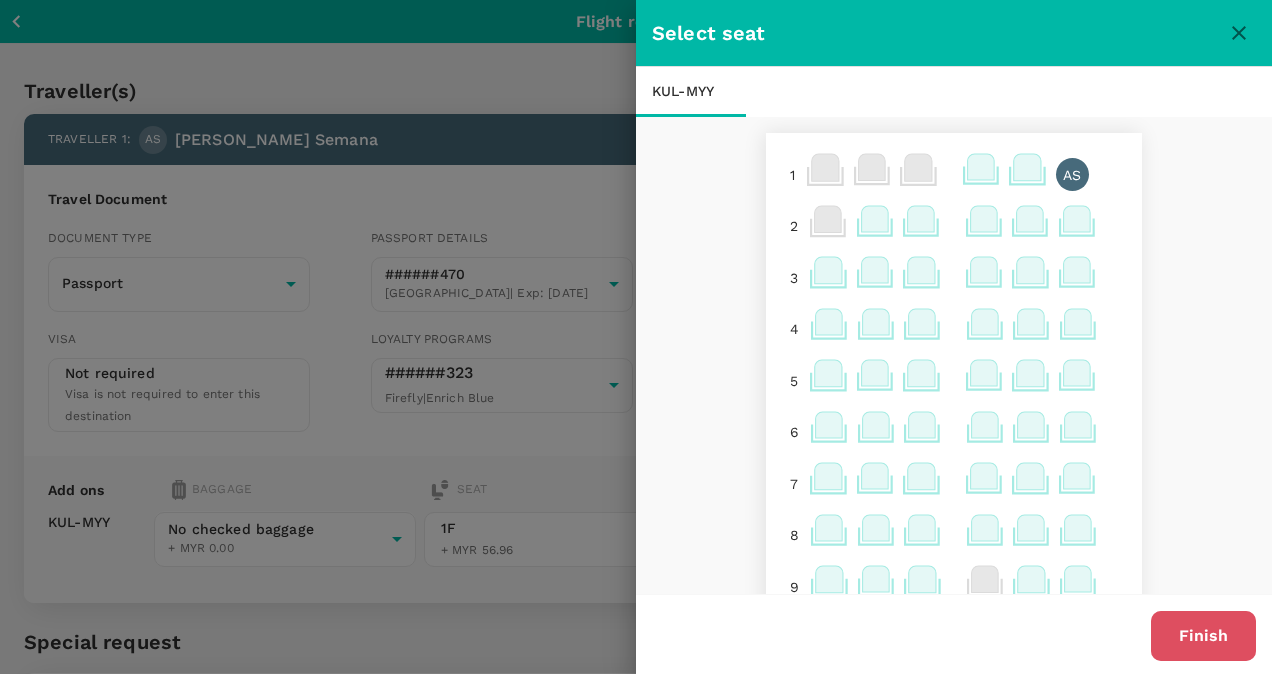 click on "Finish" at bounding box center (1203, 636) 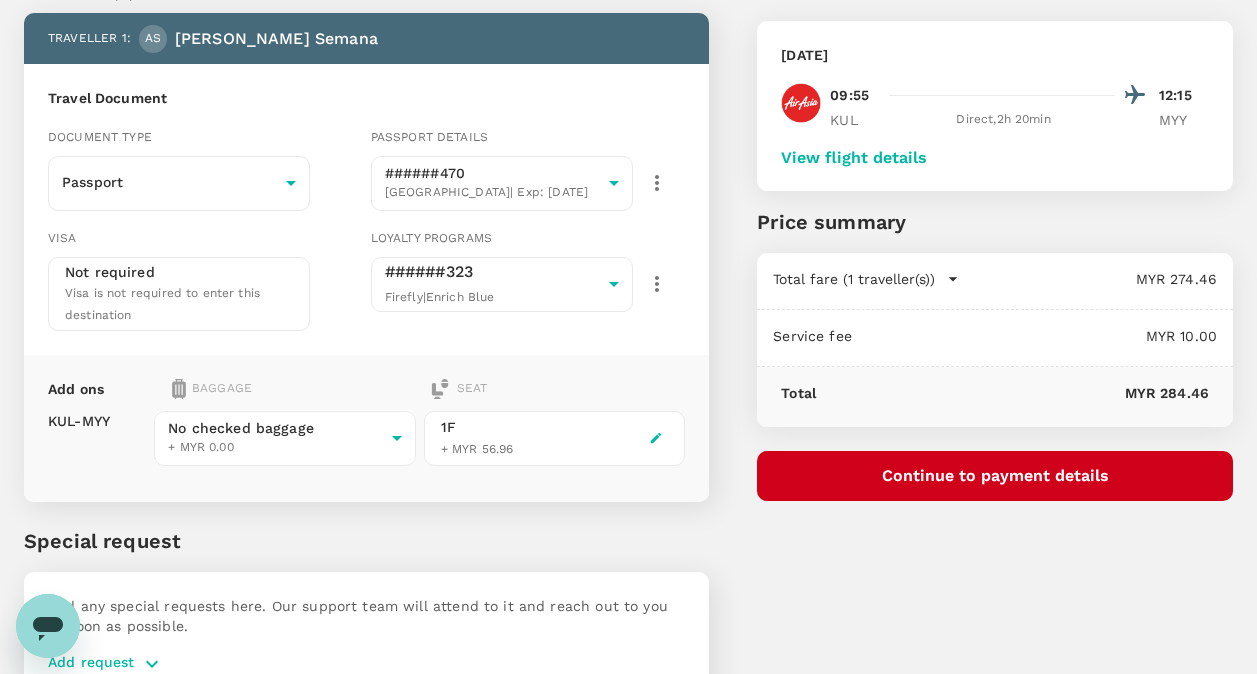 scroll, scrollTop: 0, scrollLeft: 0, axis: both 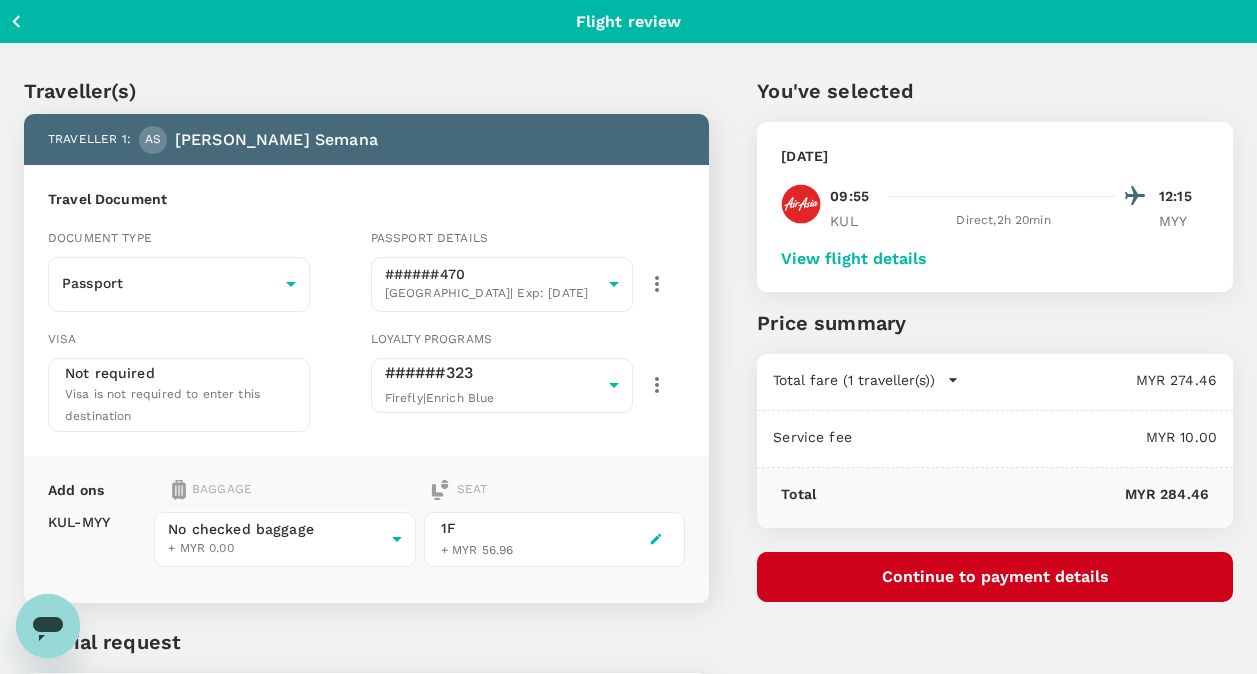 click on "View flight details" at bounding box center [854, 259] 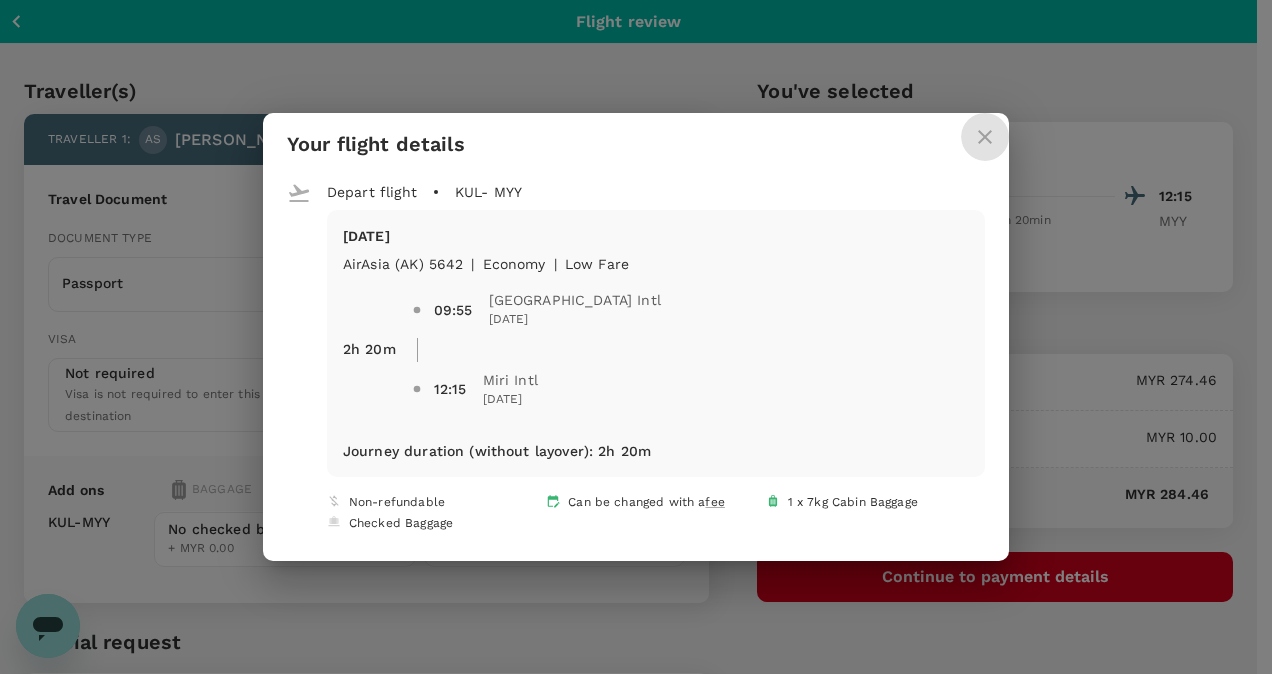 click 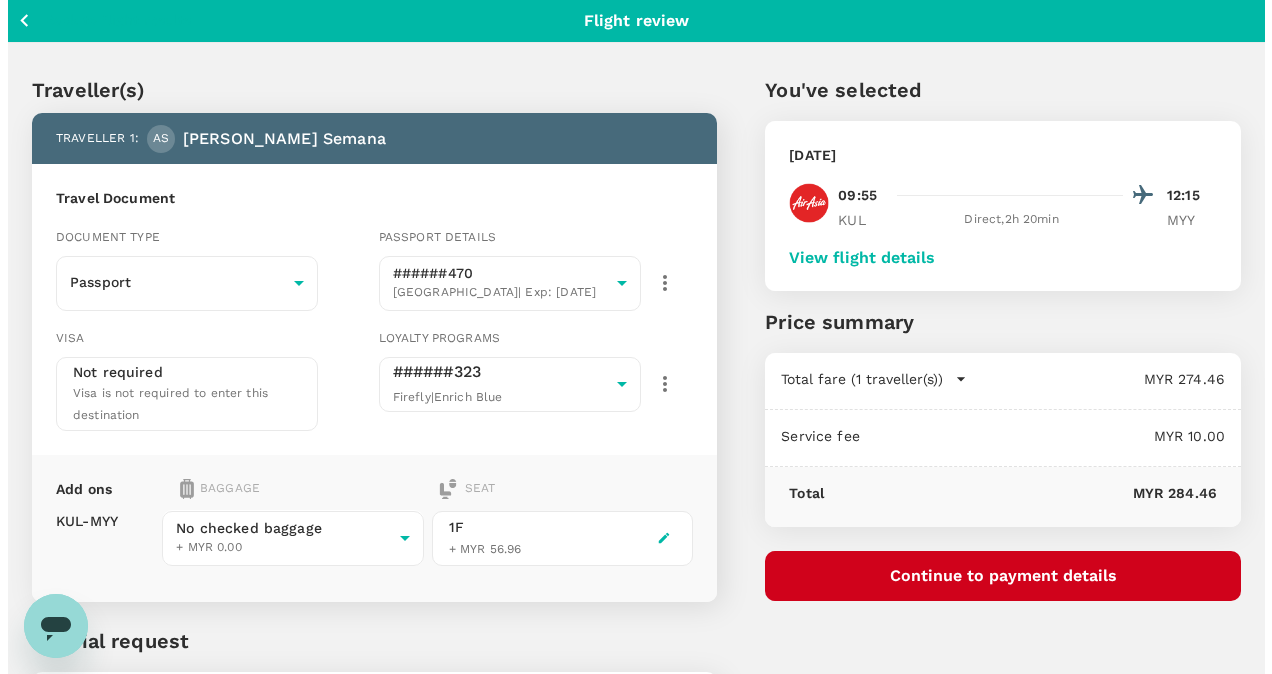 scroll, scrollTop: 0, scrollLeft: 0, axis: both 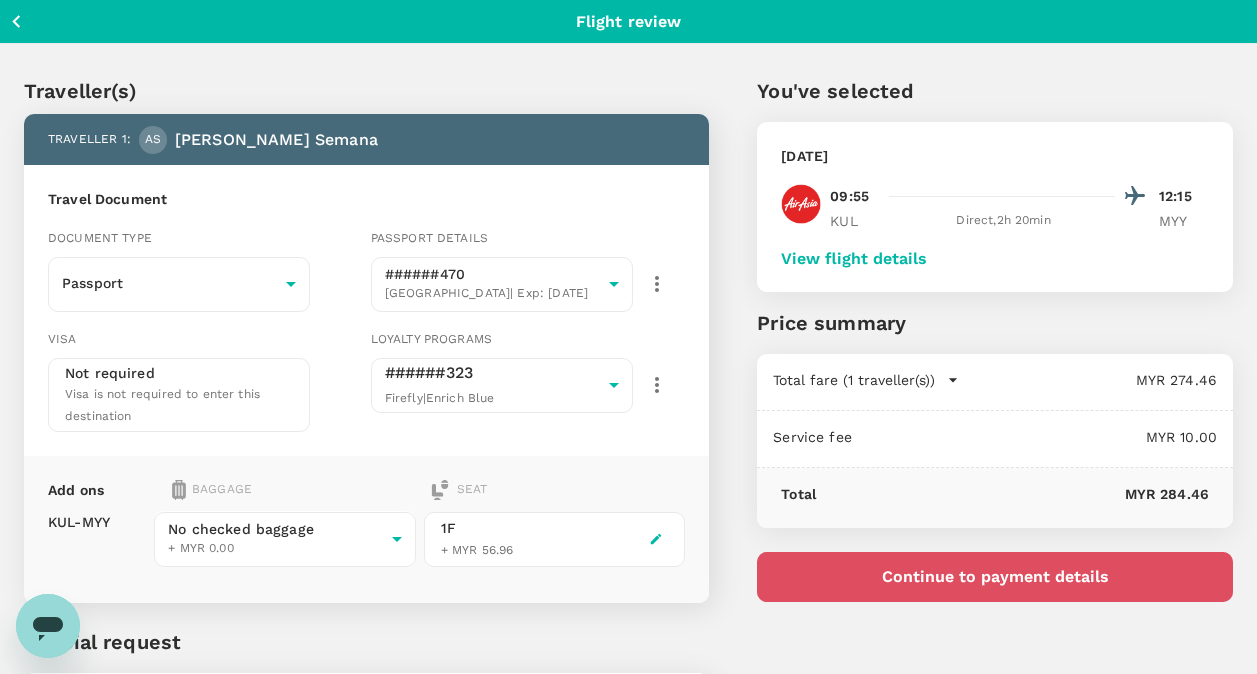 click on "Continue to payment details" at bounding box center (995, 577) 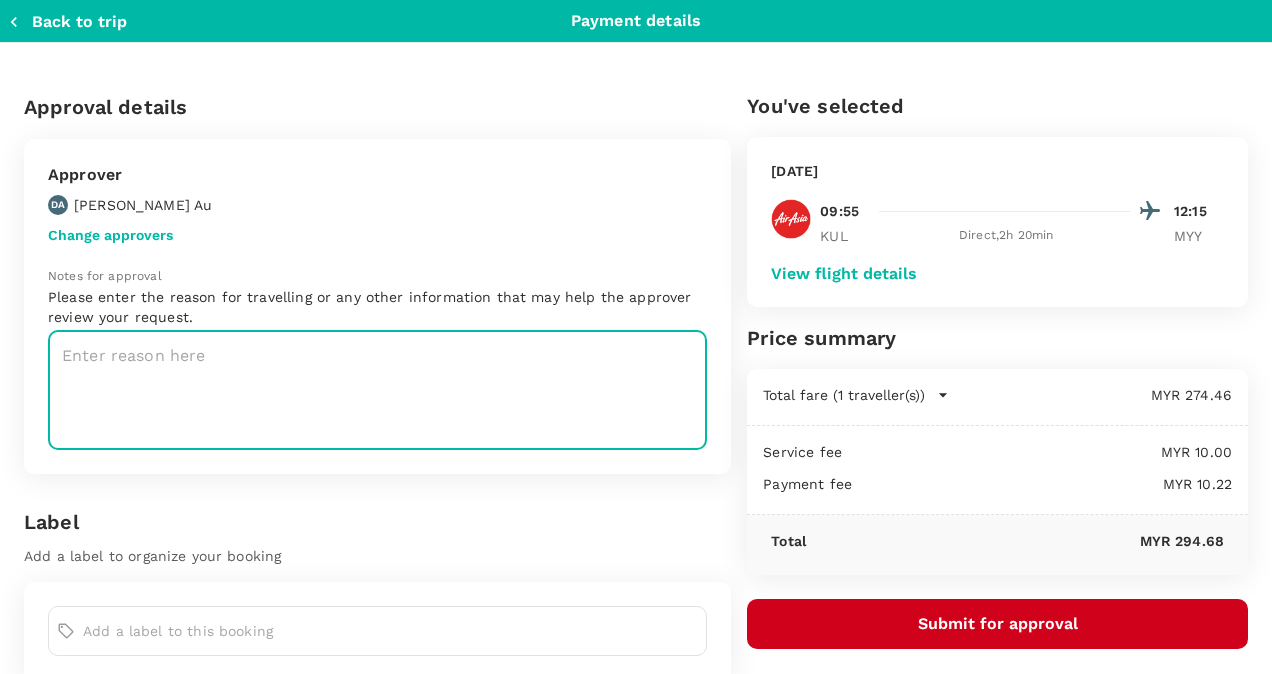 click at bounding box center (377, 390) 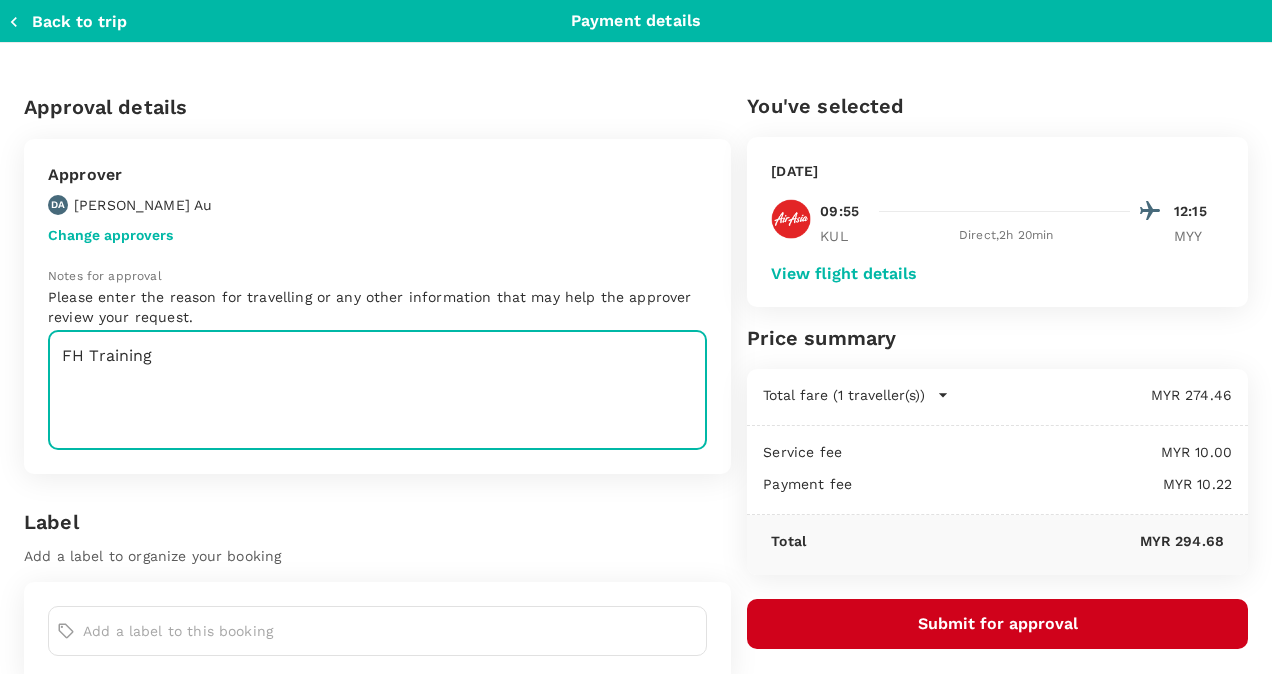 type on "FH Training" 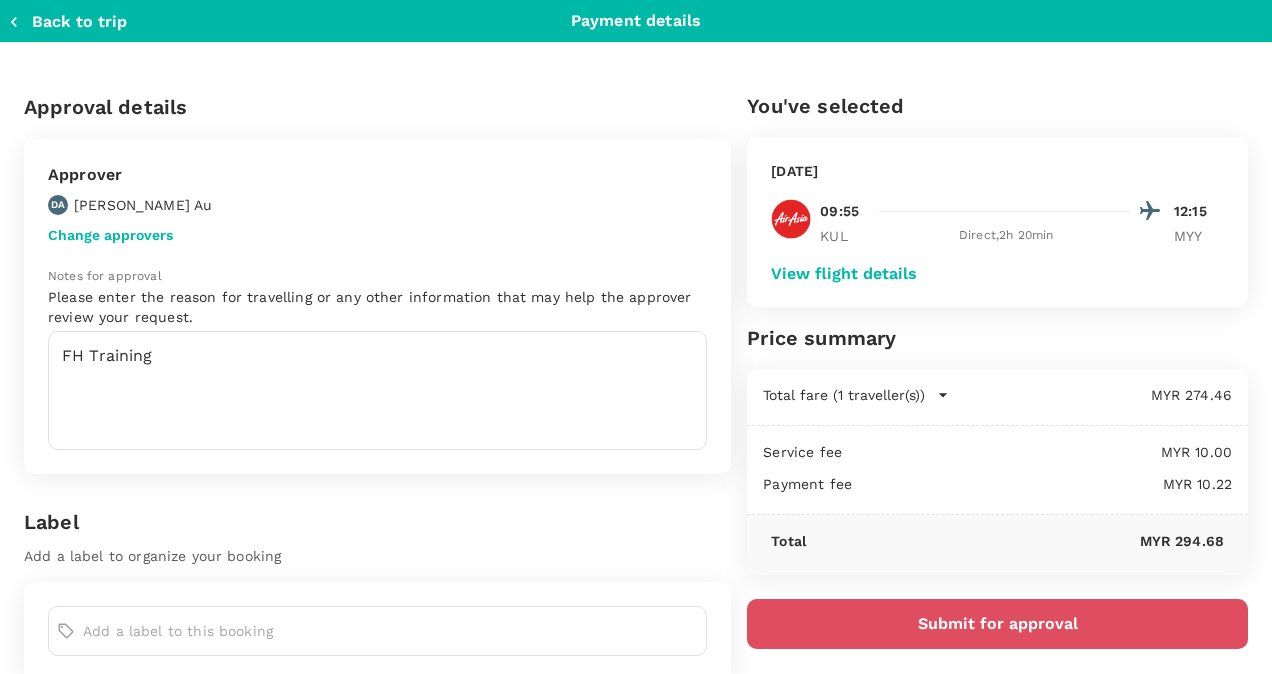 click on "Submit for approval" at bounding box center (997, 624) 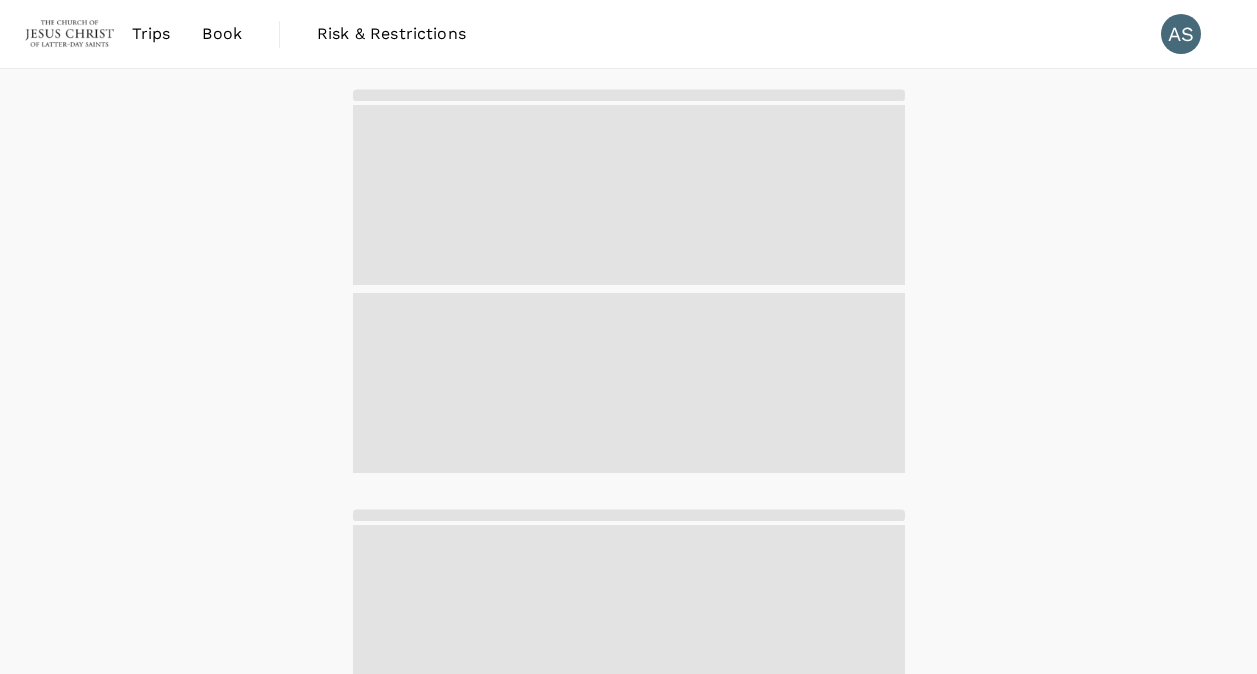 scroll, scrollTop: 0, scrollLeft: 0, axis: both 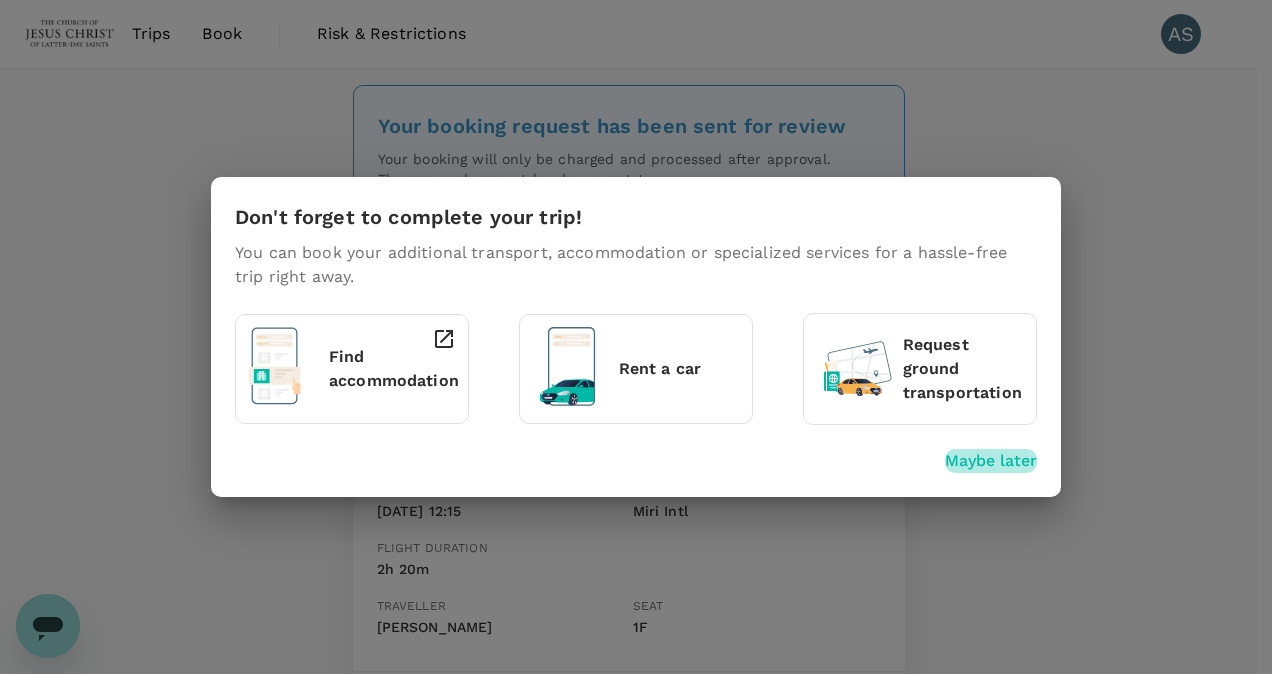 click on "Maybe later" at bounding box center (991, 461) 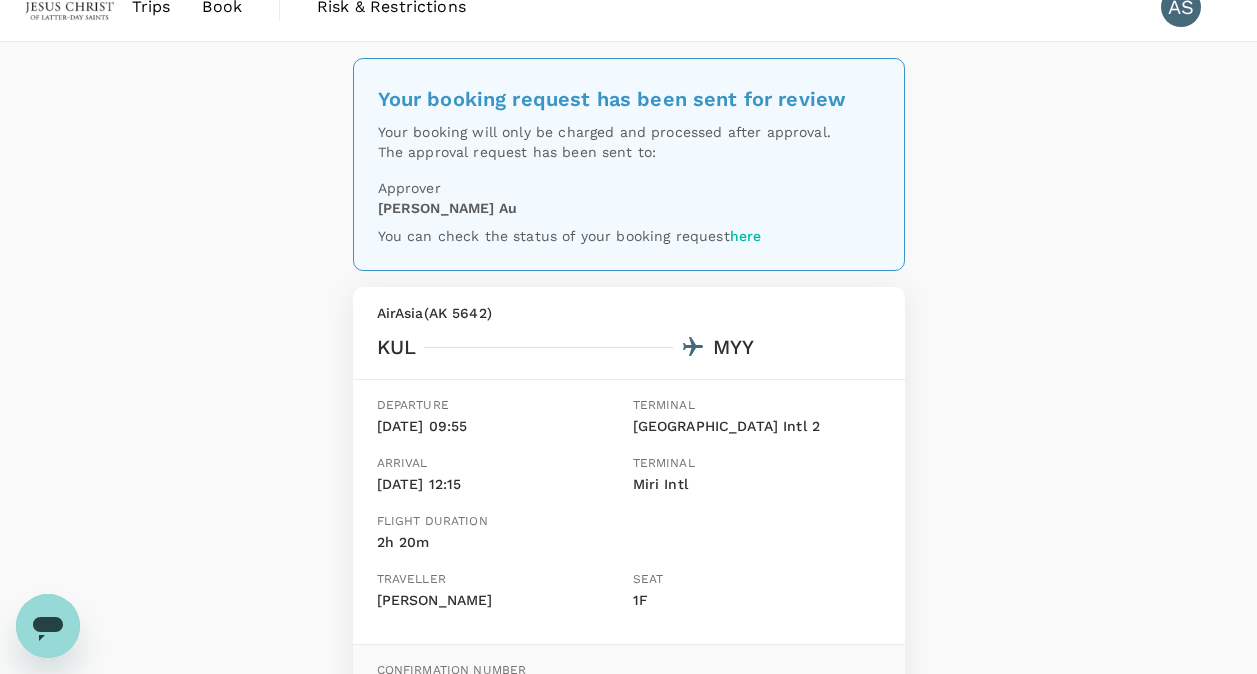 scroll, scrollTop: 0, scrollLeft: 0, axis: both 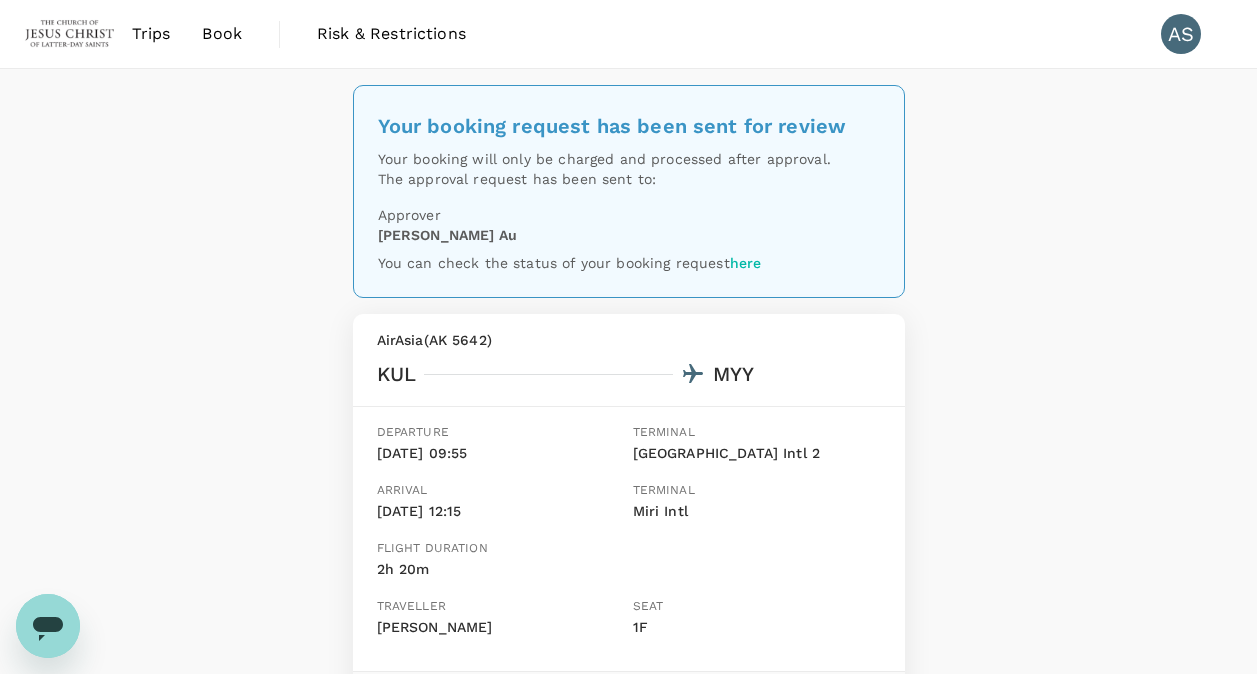 click on "Book" at bounding box center (222, 34) 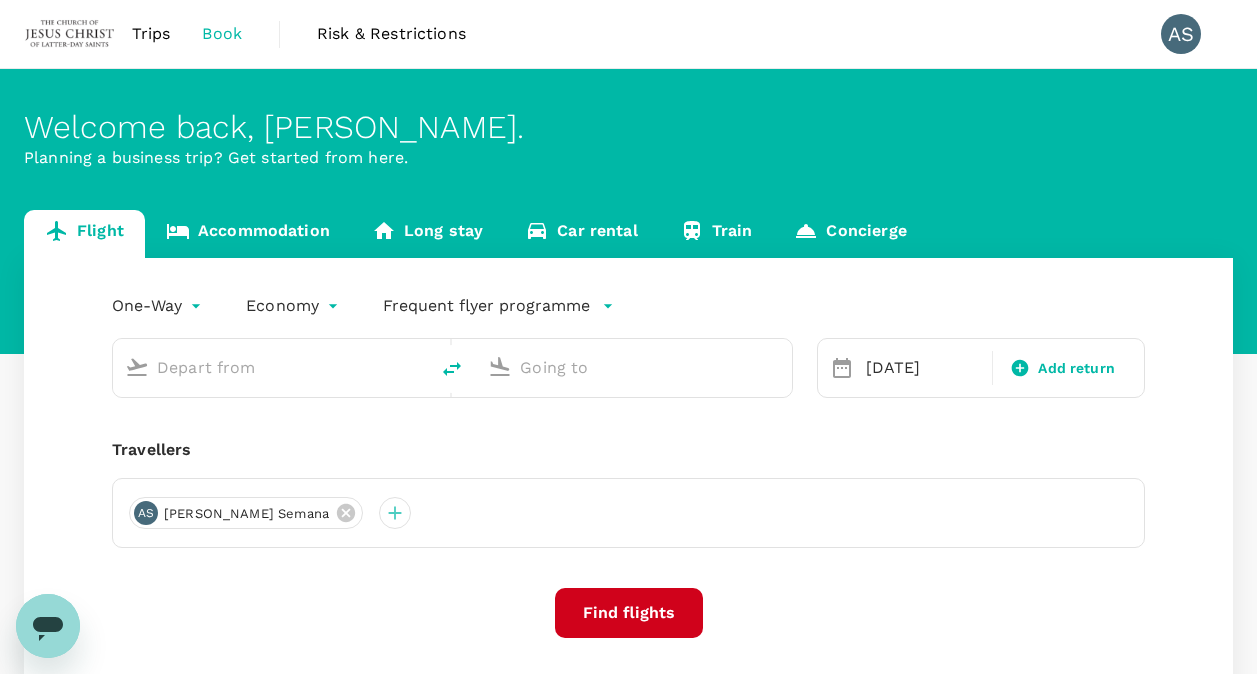 type on "Kuala Lumpur Intl ([GEOGRAPHIC_DATA])" 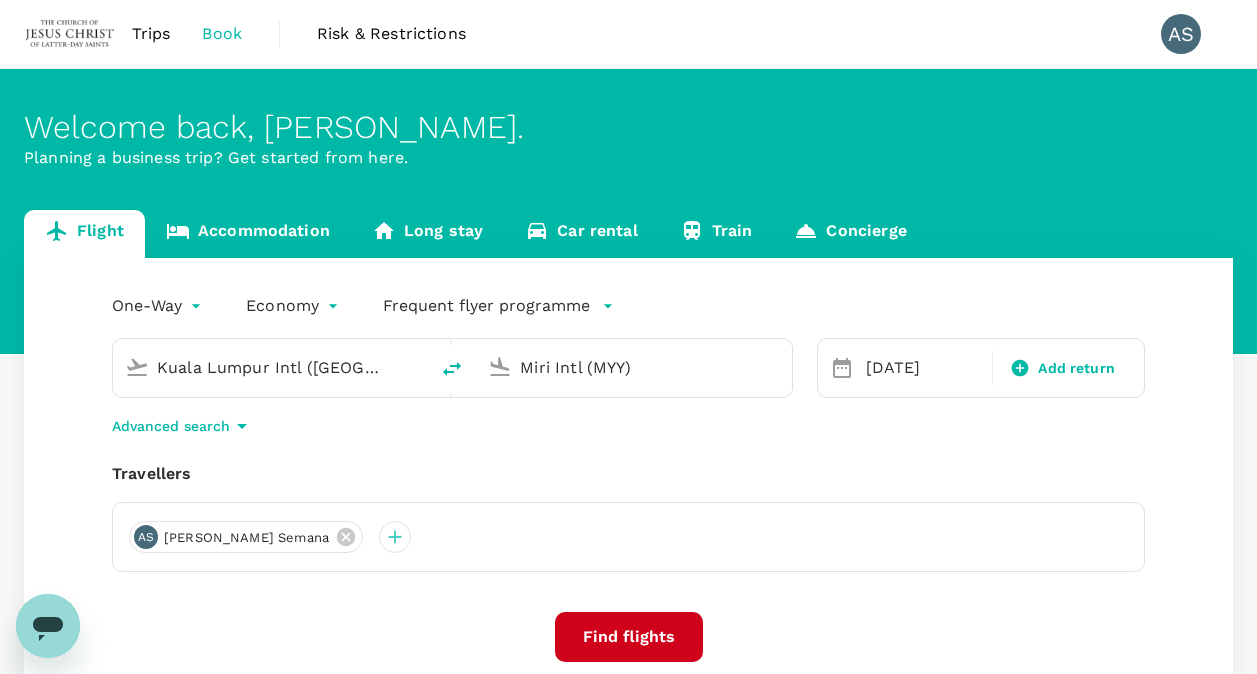 type 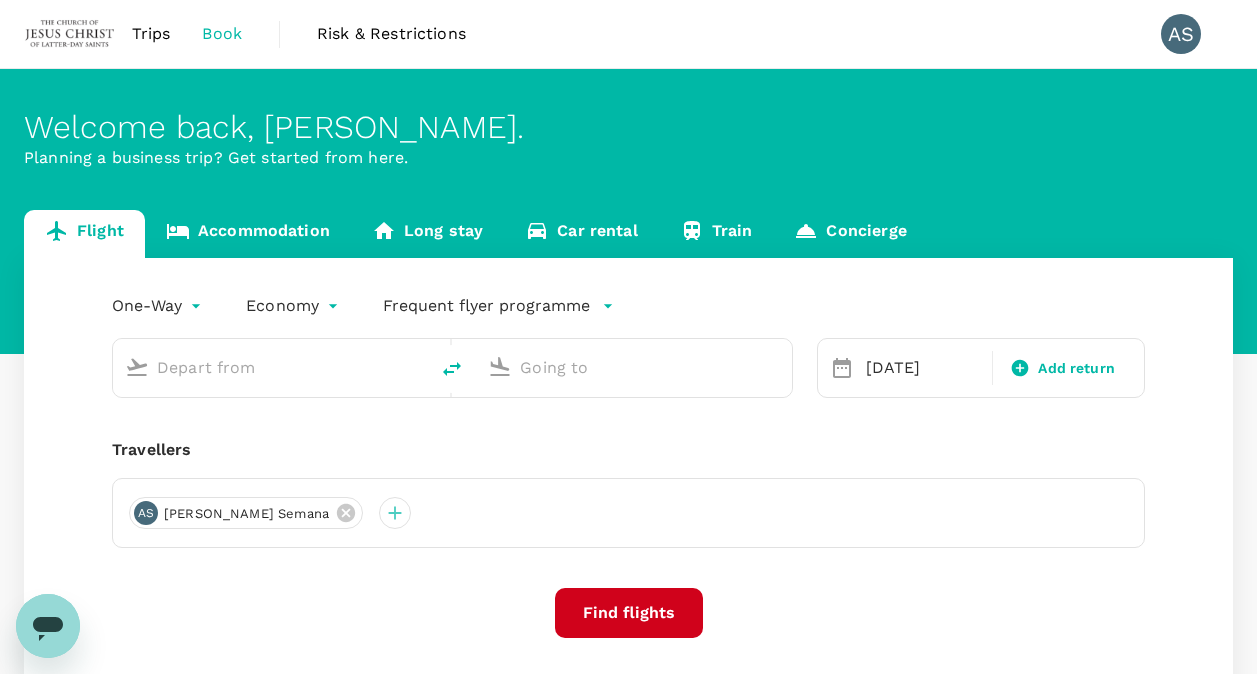 type on "Kuala Lumpur Intl ([GEOGRAPHIC_DATA])" 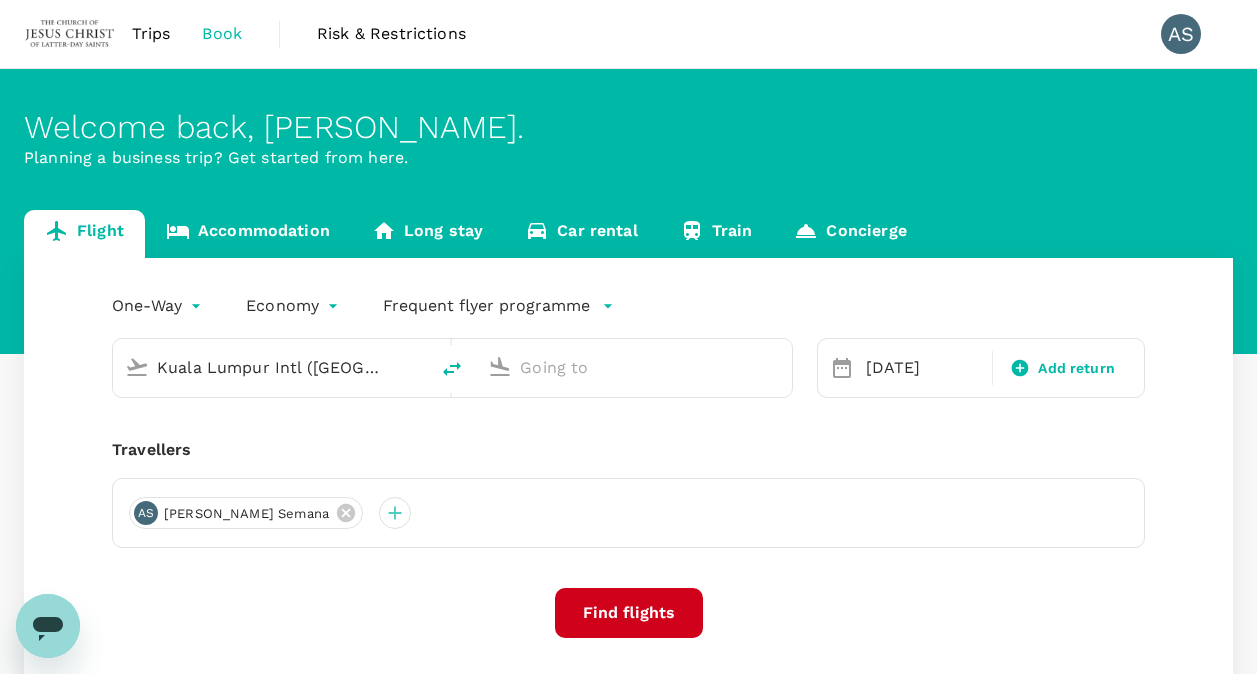 type on "Miri Intl (MYY)" 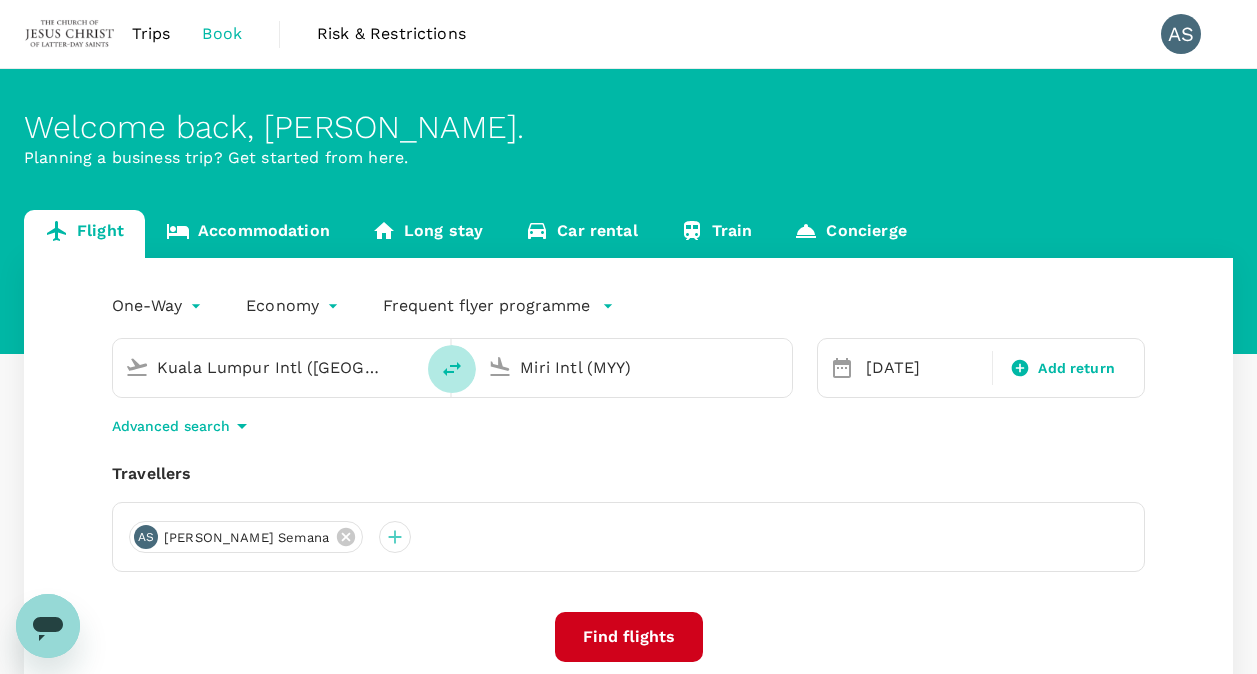 click 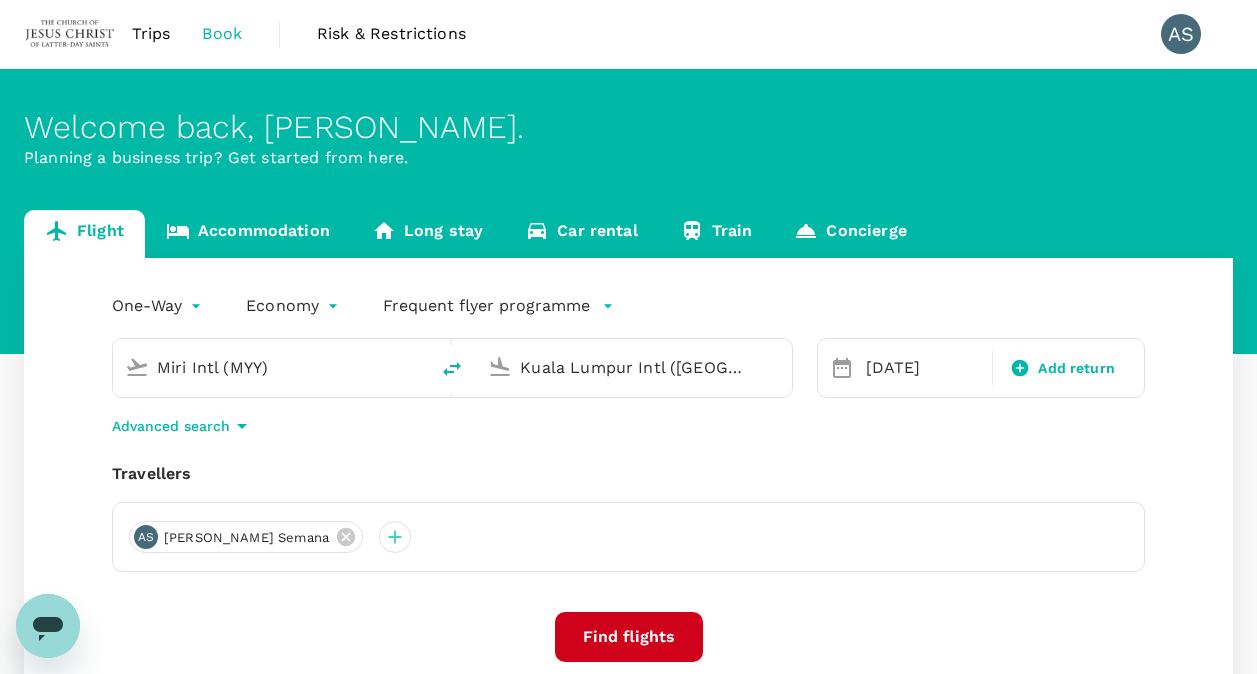 click on "Kuala Lumpur Intl ([GEOGRAPHIC_DATA])" at bounding box center (634, 367) 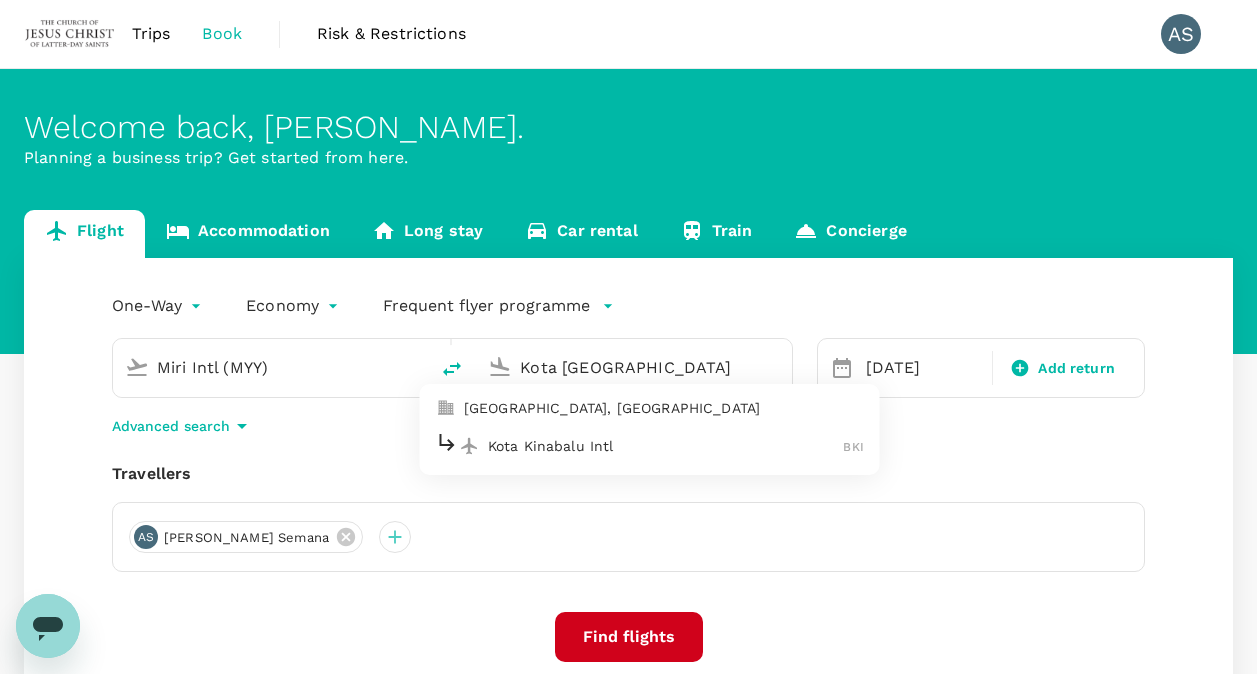 click on "Kota Kinabalu Intl" at bounding box center (666, 446) 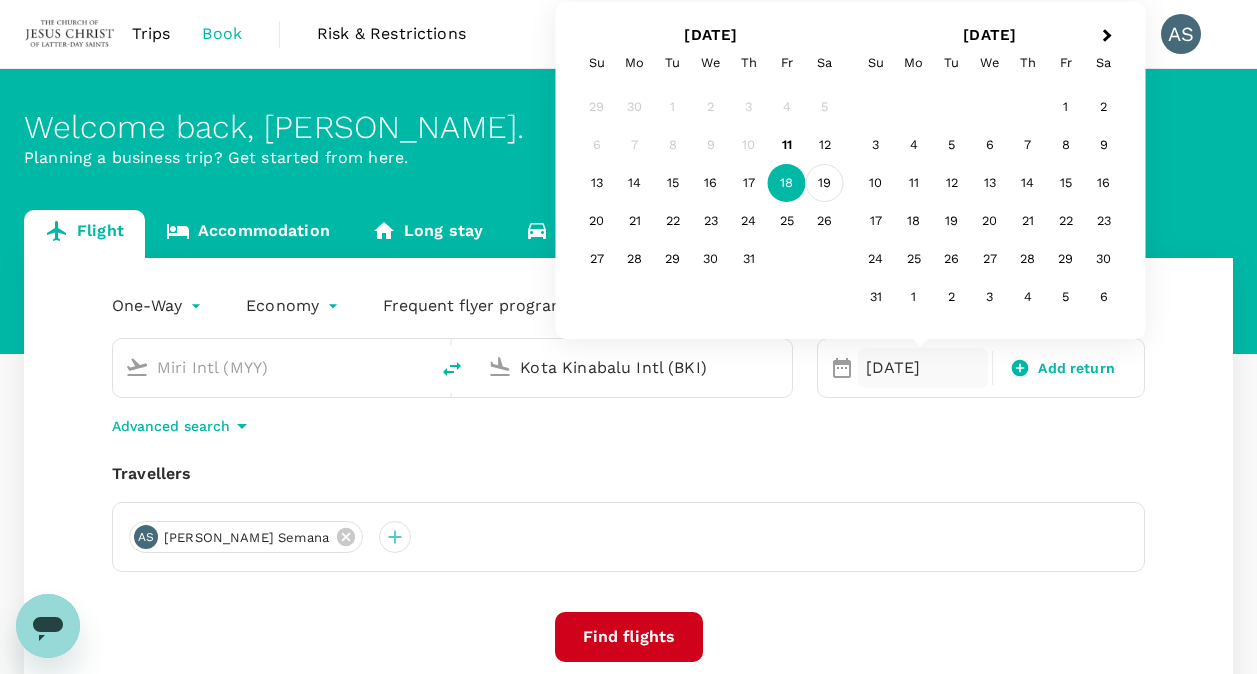 type on "Kota Kinabalu Intl (BKI)" 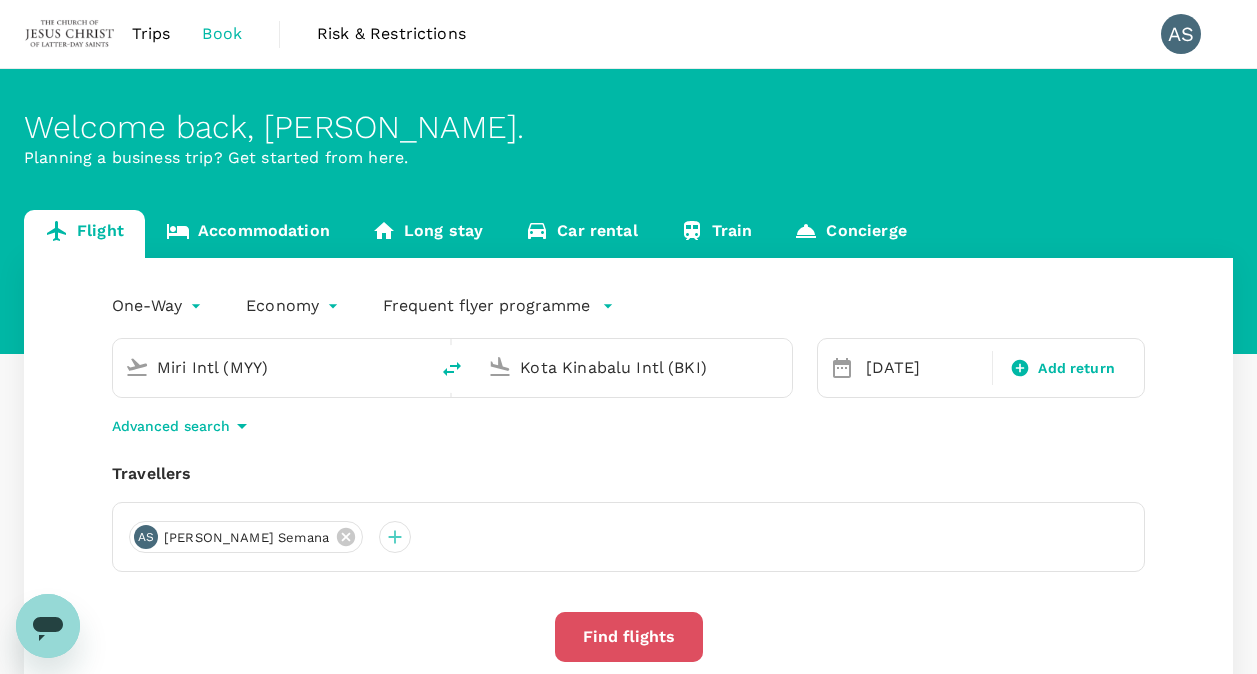 click on "Find flights" at bounding box center (629, 637) 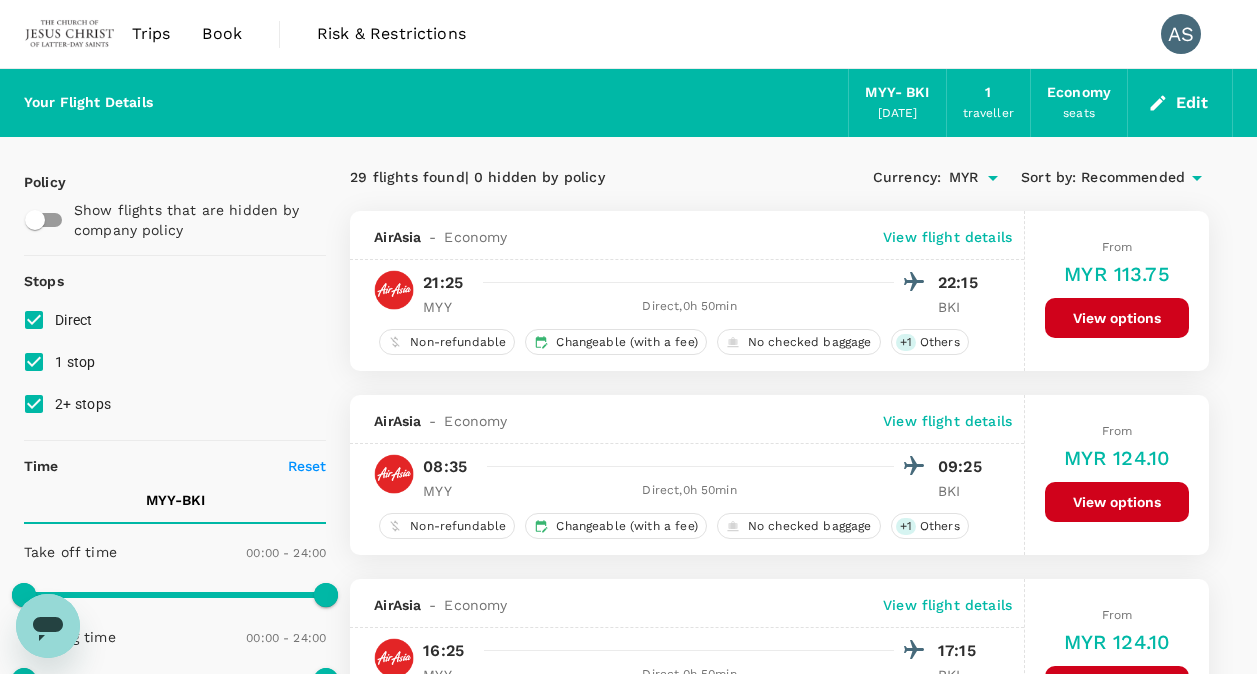 type on "1385" 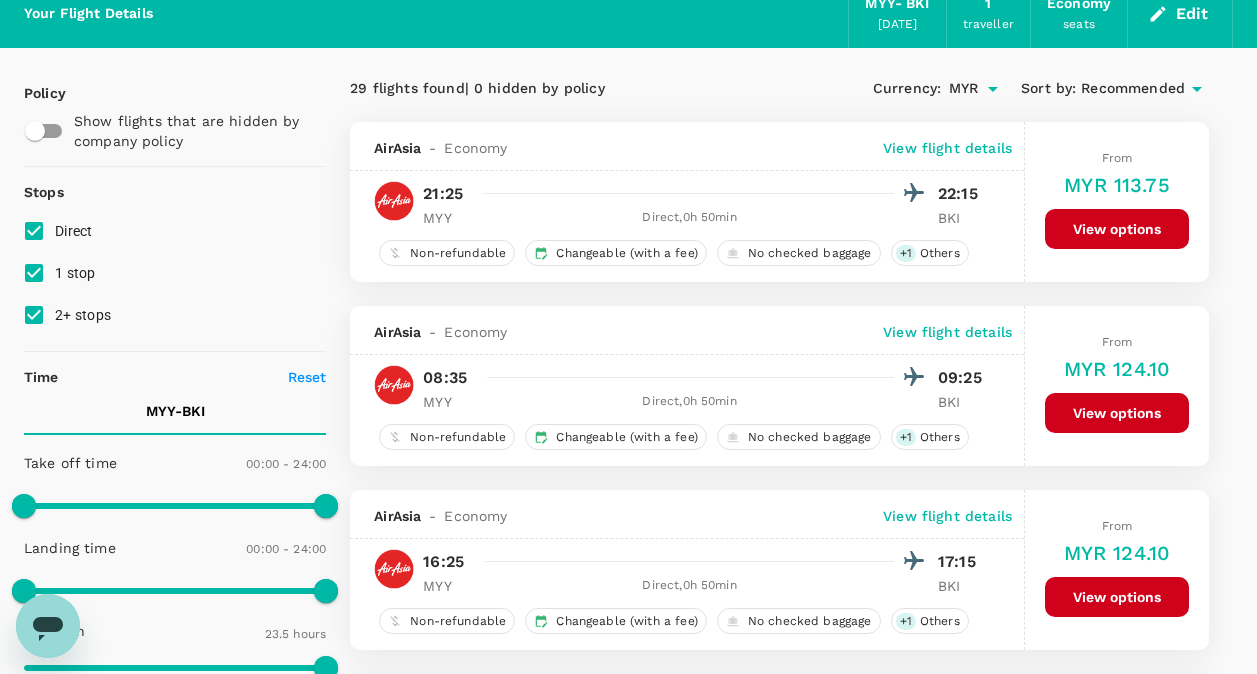 scroll, scrollTop: 100, scrollLeft: 0, axis: vertical 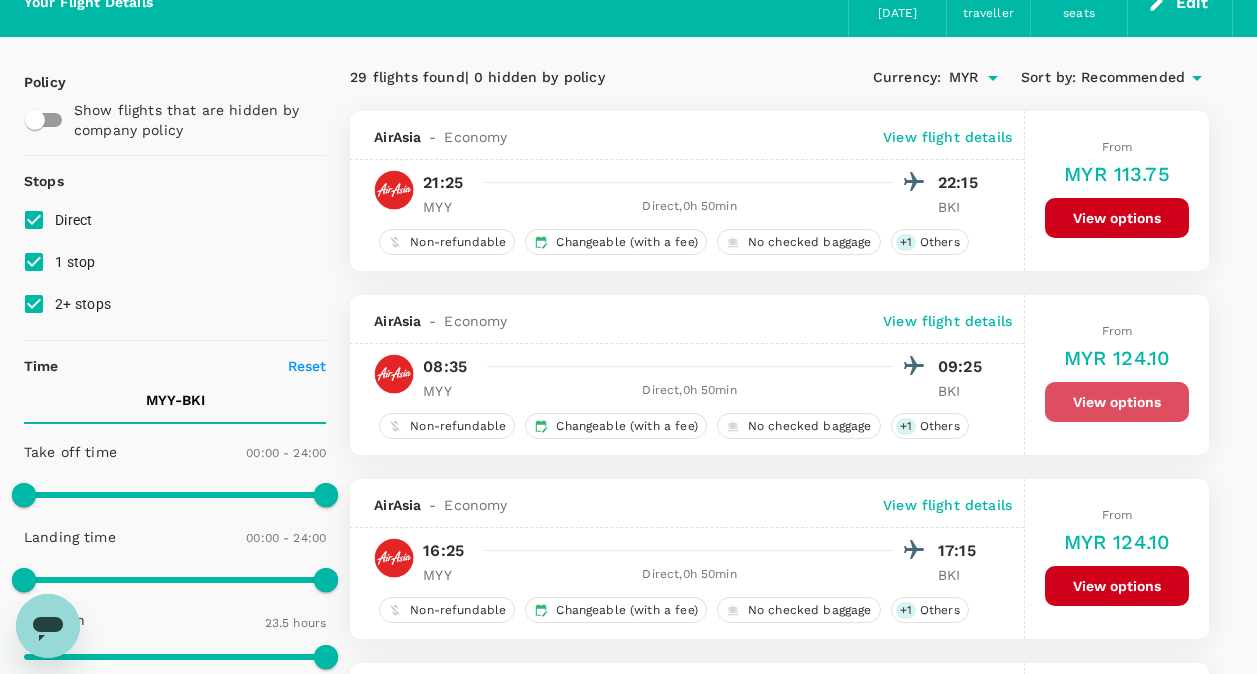 click on "View options" at bounding box center [1117, 402] 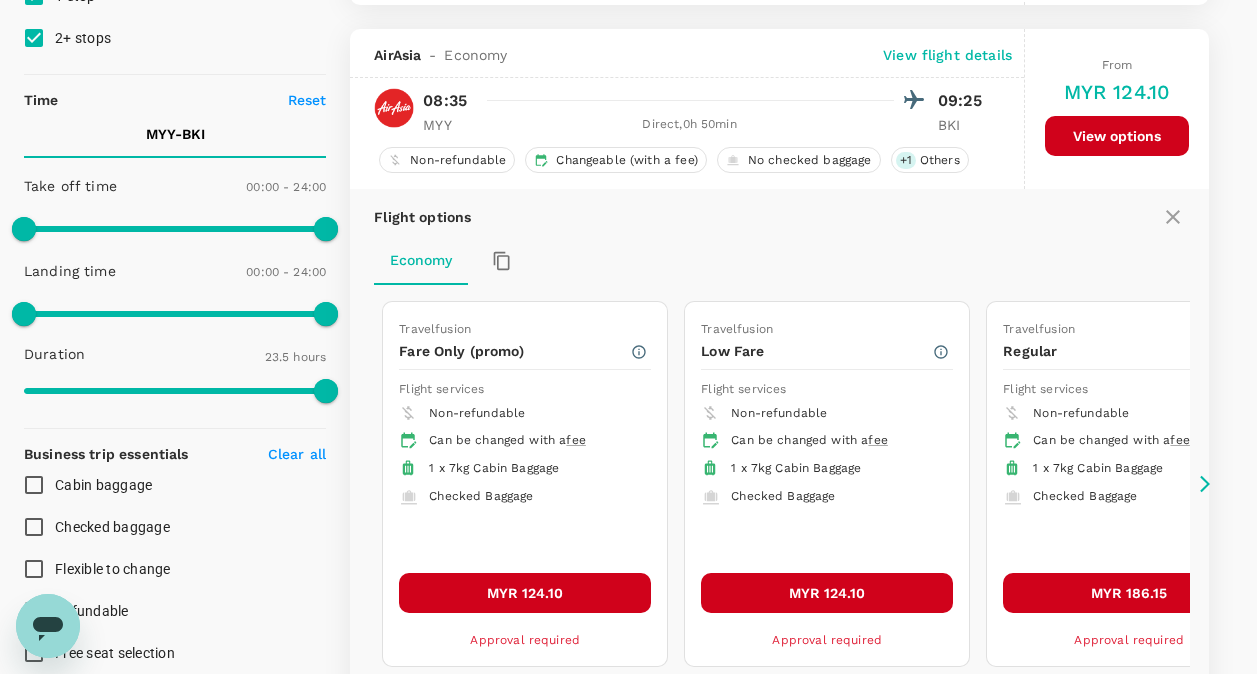 scroll, scrollTop: 395, scrollLeft: 0, axis: vertical 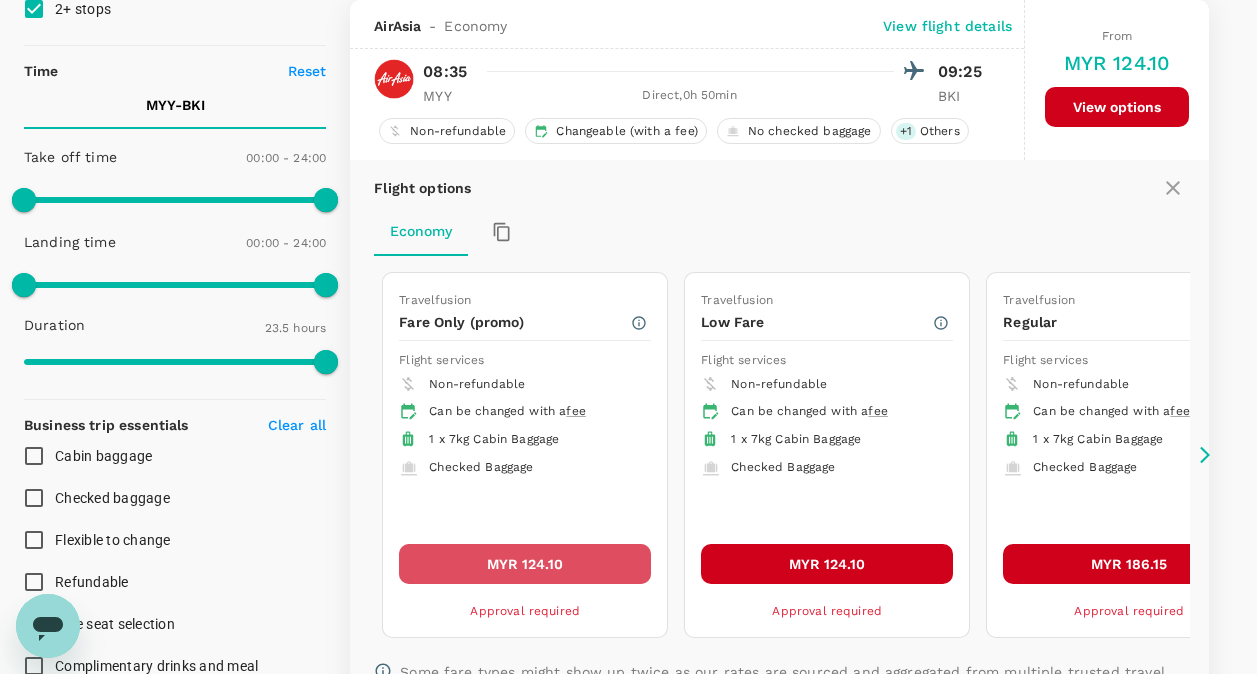 click on "MYR 124.10" at bounding box center [525, 564] 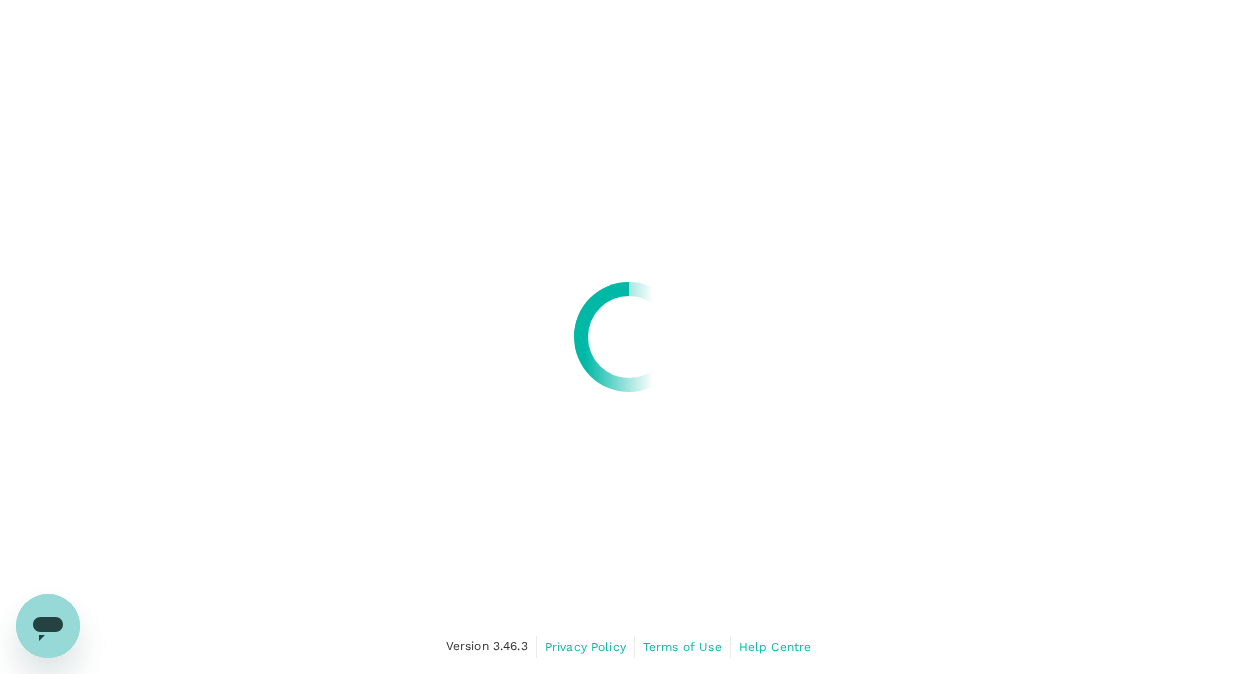scroll, scrollTop: 0, scrollLeft: 0, axis: both 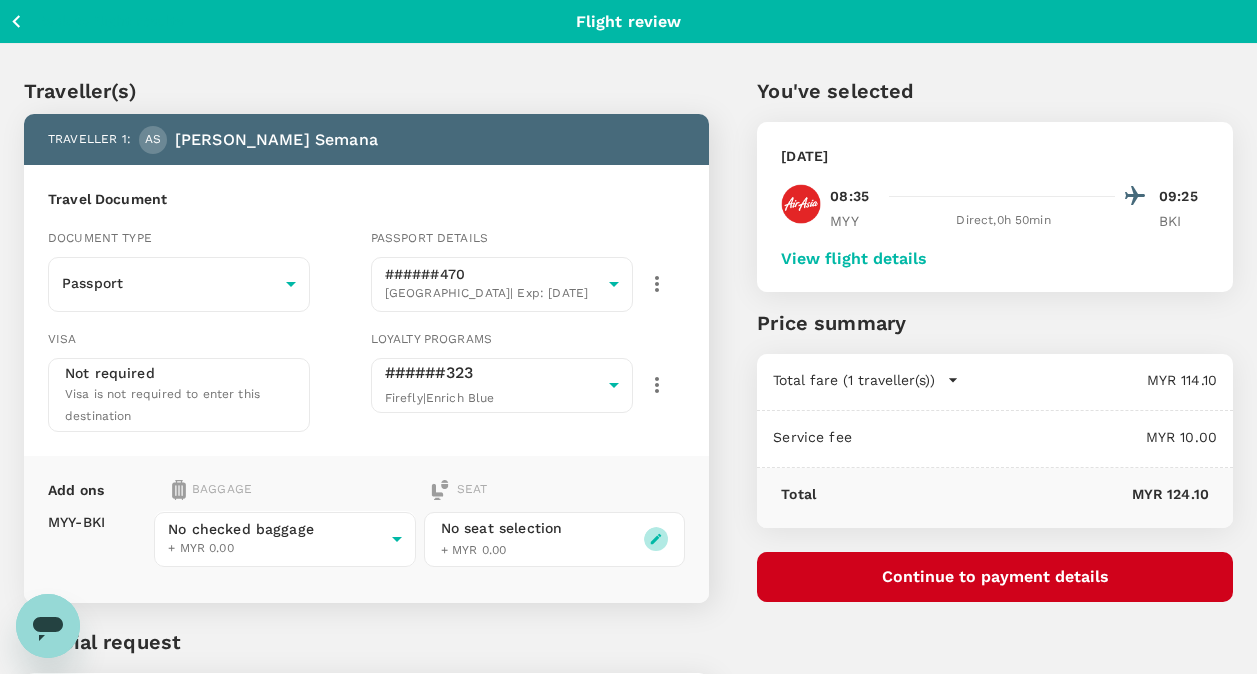 click 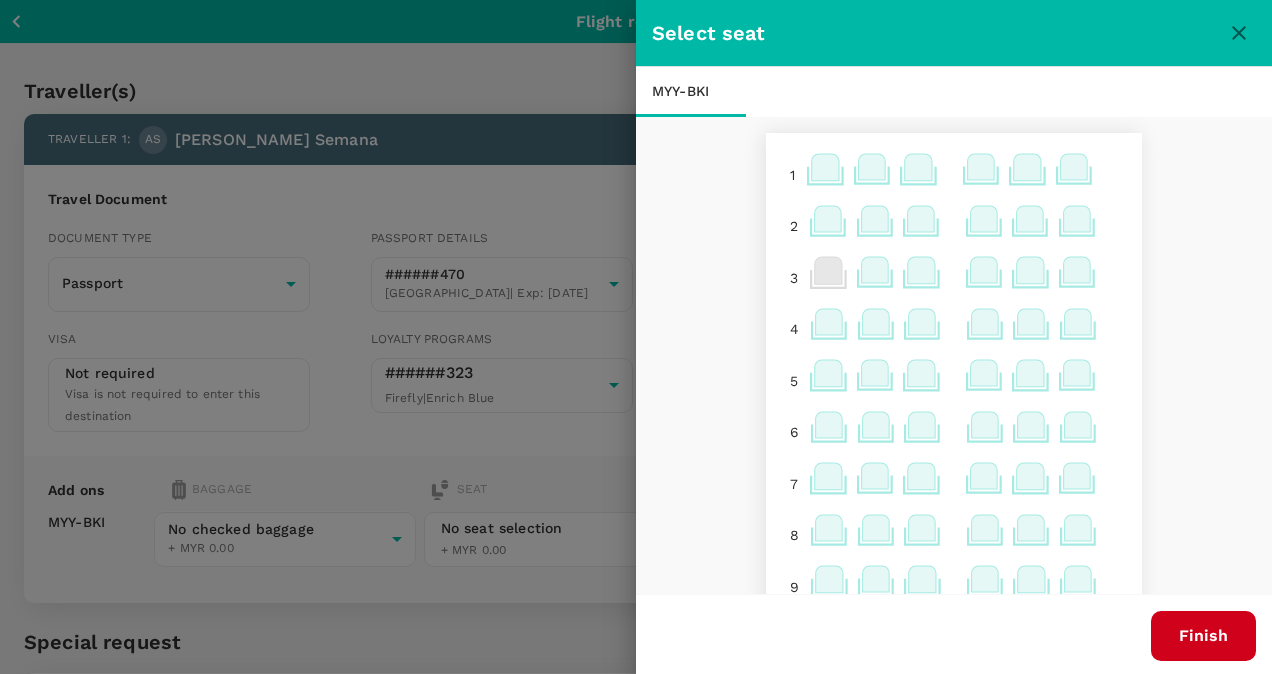 click 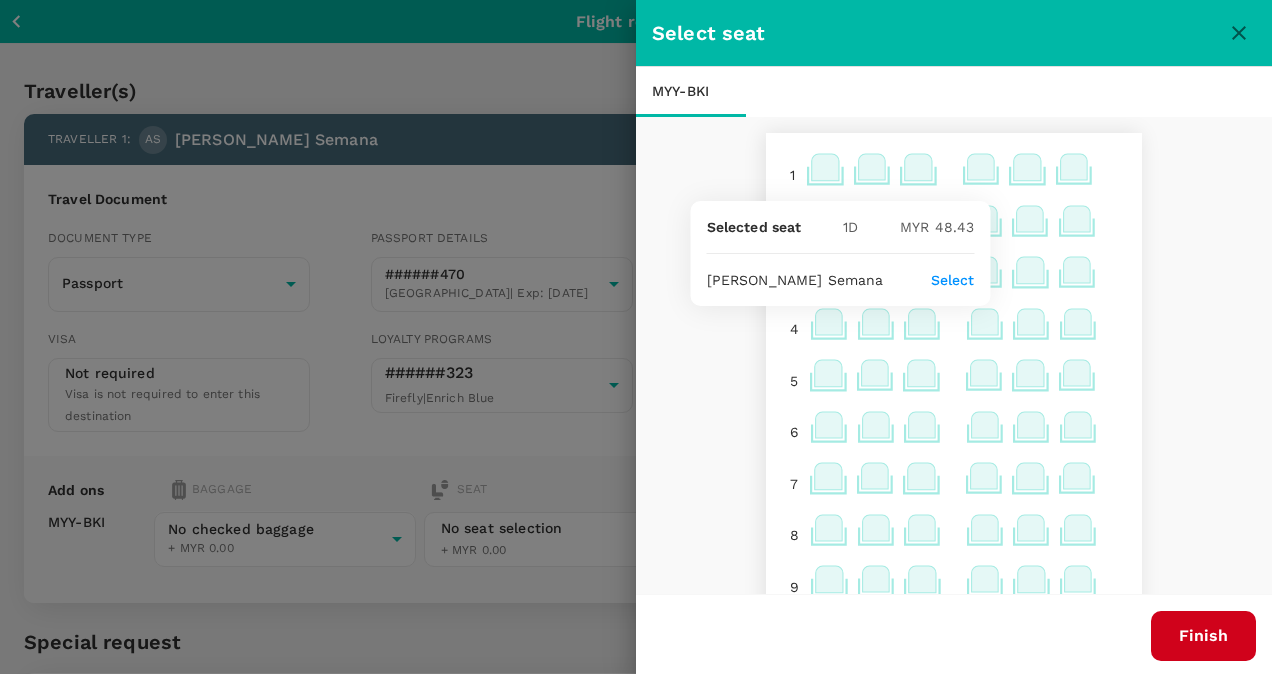 click on "Select" at bounding box center (953, 280) 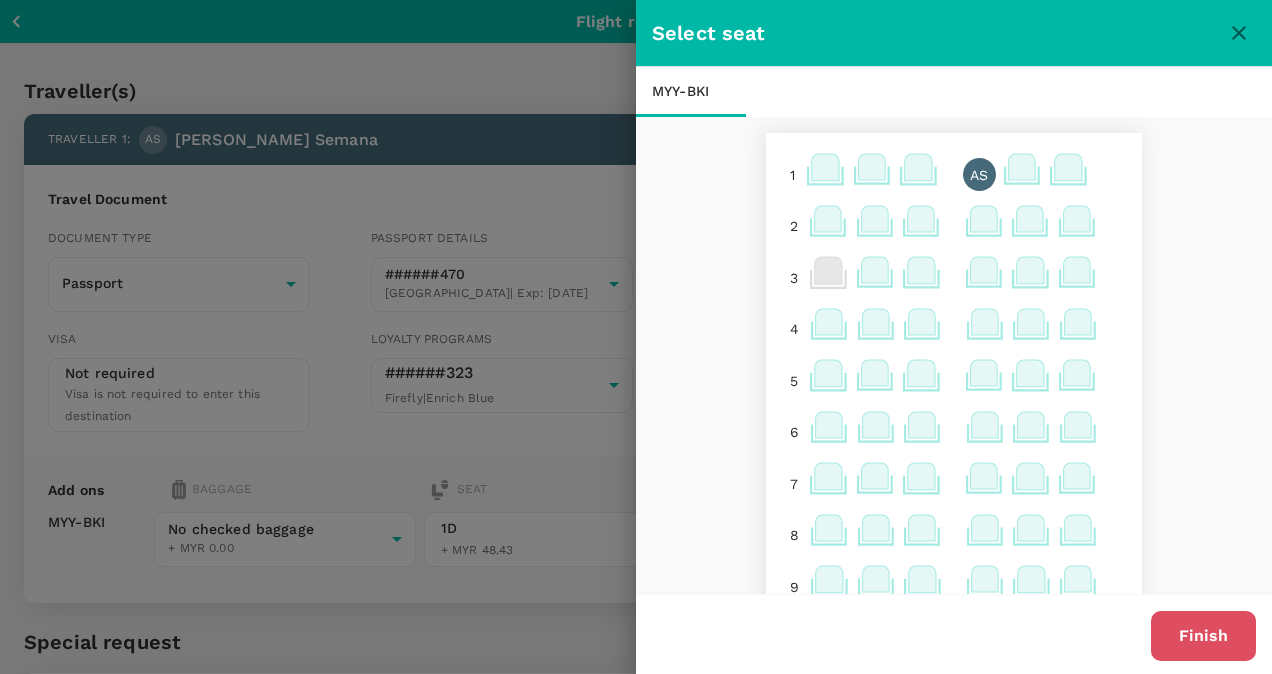 click on "Finish" at bounding box center [1203, 636] 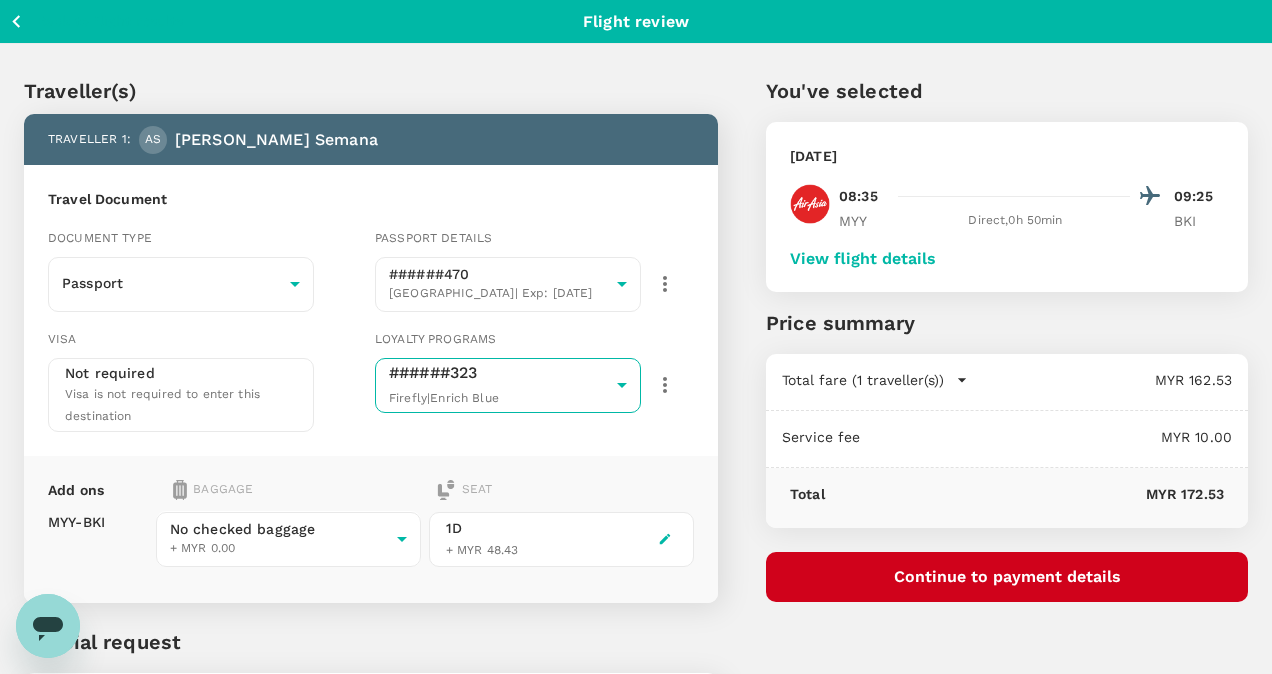 click on "Back to flight results Flight review Traveller(s) Traveller   1 : AS [PERSON_NAME]   Semana Travel Document Document type Passport Passport ​ Passport details ######470 [GEOGRAPHIC_DATA]  | Exp:   [DATE] cc464e2a-58b6-40b9-8b89-052332101a03 ​ Visa Not required Visa is not required to enter this destination Loyalty programs ######323 Firefly |  Enrich Blue e80b3ebd-7046-4aa3-9607-c4ed3eddab3a ​ Add ons Baggage Seat MYY  -  BKI No checked baggage + MYR 0.00 ​ 1D + MYR 48.43 Special request Add any special requests here. Our support team will attend to it and reach out to you as soon as possible. Add request You've selected [DATE] 08:35 09:25 MYY Direct ,  0h 50min BKI View flight details Price summary Total fare (1 traveller(s)) MYR 162.53 Air fare MYR 114.10 Baggage fee MYR 0.00 Seat fee MYR 48.43 Service fee MYR 10.00 Total MYR 172.53 Continue to payment details Version 3.46.3 Privacy Policy Terms of Use Help Centre View details Edit Add new" at bounding box center [636, 439] 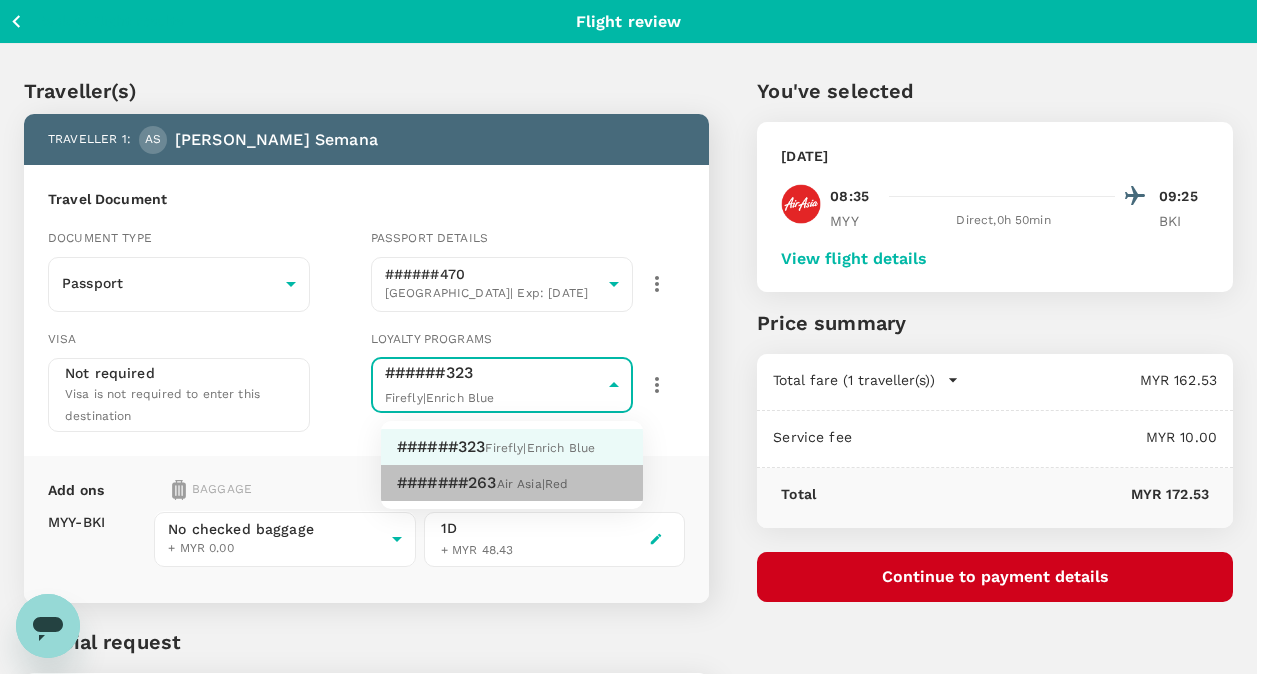 click on "Air Asia |  Red" at bounding box center [533, 483] 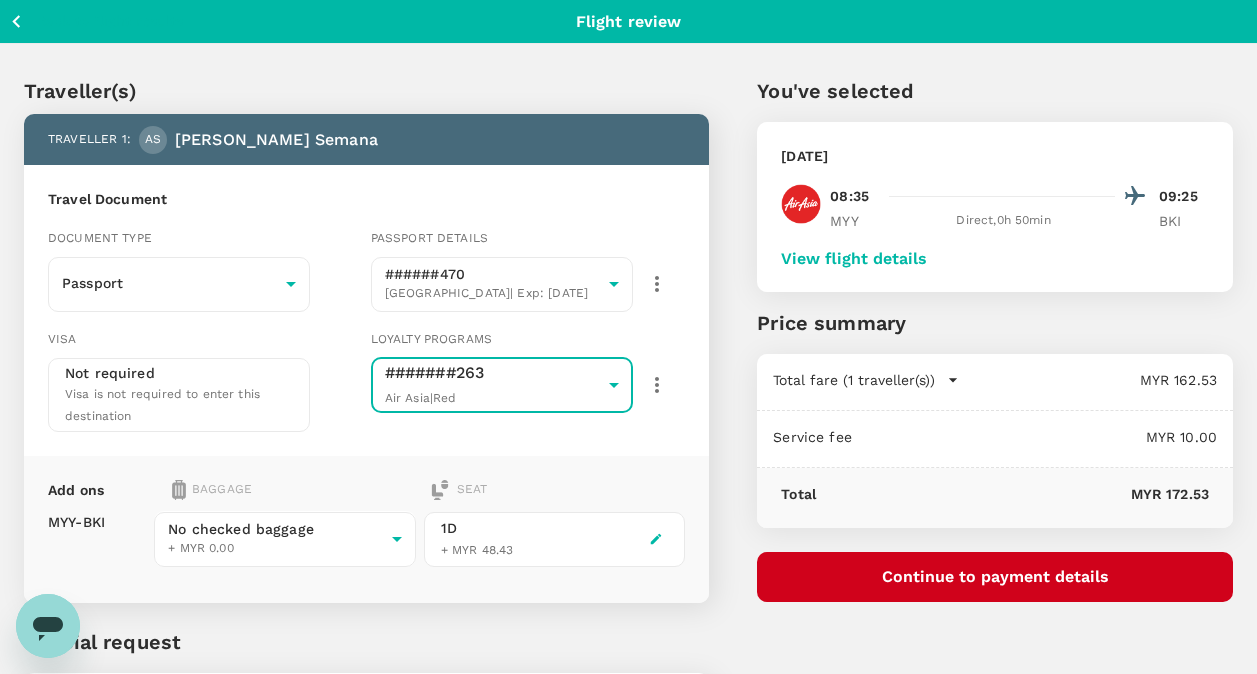 click on "You've selected [DATE] 08:35 09:25 MYY Direct ,  0h 50min BKI View flight details Price summary Total fare (1 traveller(s)) MYR 162.53 Air fare MYR 114.10 Baggage fee MYR 0.00 Seat fee MYR 48.43 Service fee MYR 10.00 Total MYR 172.53 Continue to payment details" at bounding box center [971, 426] 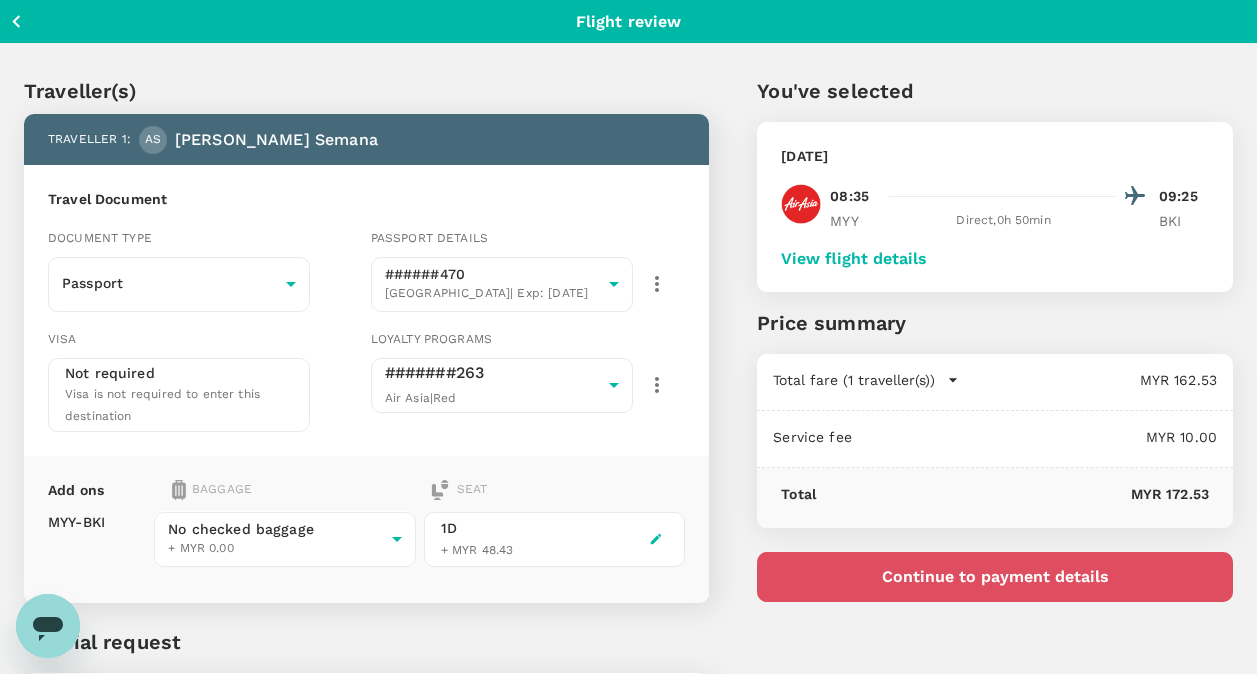 click on "Continue to payment details" at bounding box center [995, 577] 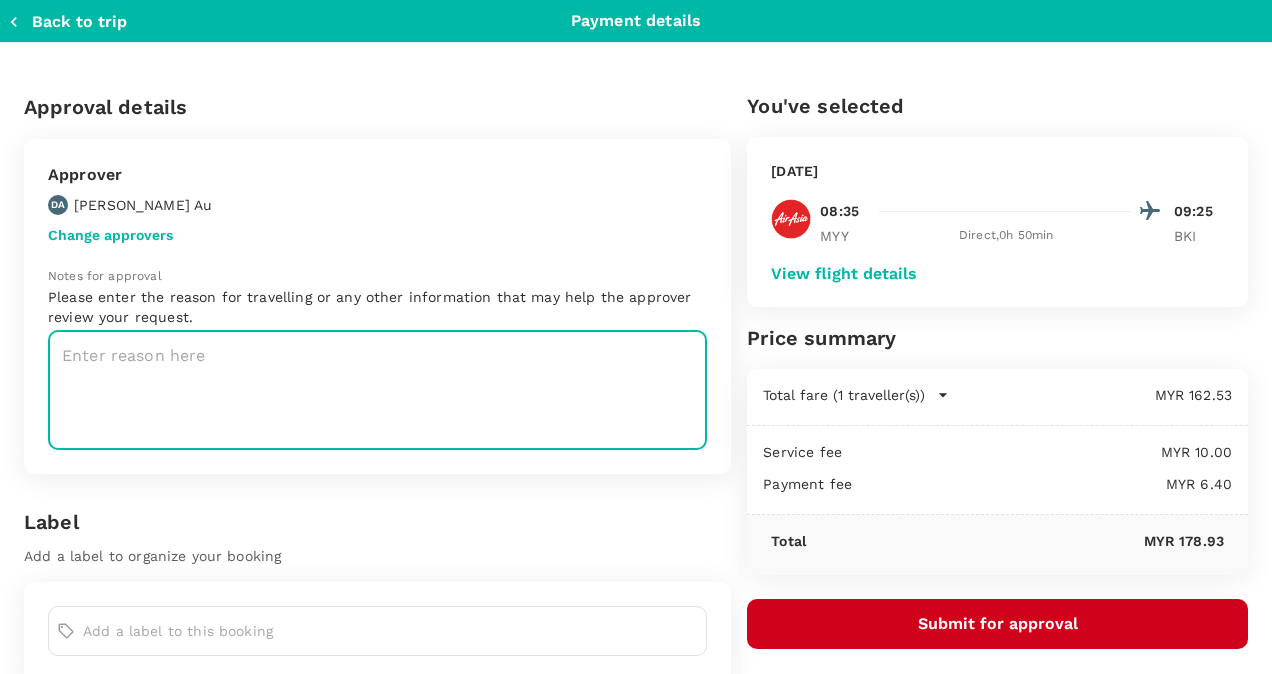 click at bounding box center (377, 390) 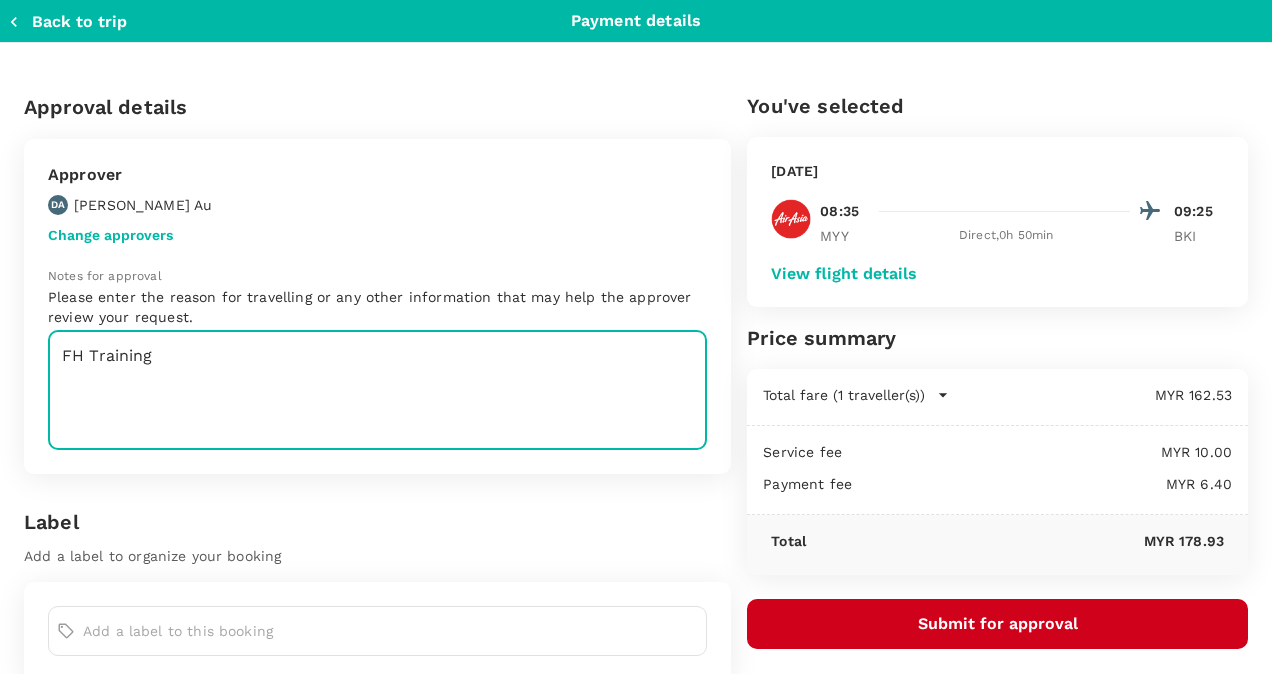 type on "FH Training" 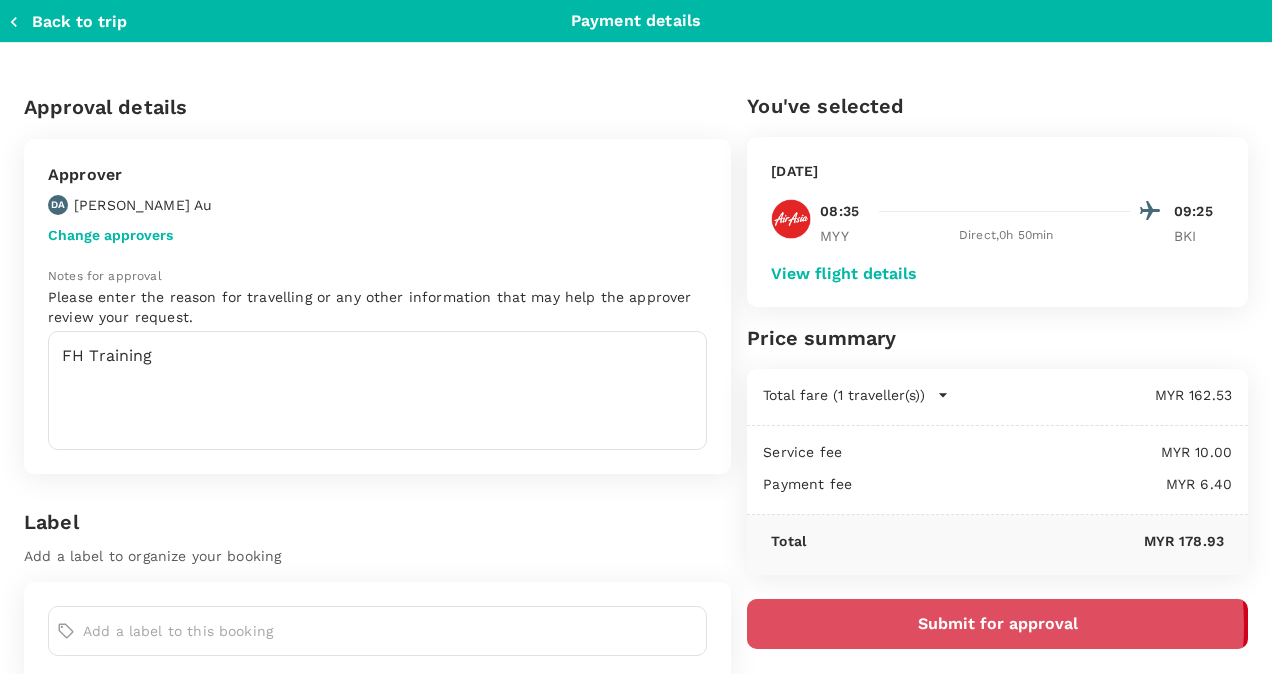 click on "Submit for approval" at bounding box center [997, 624] 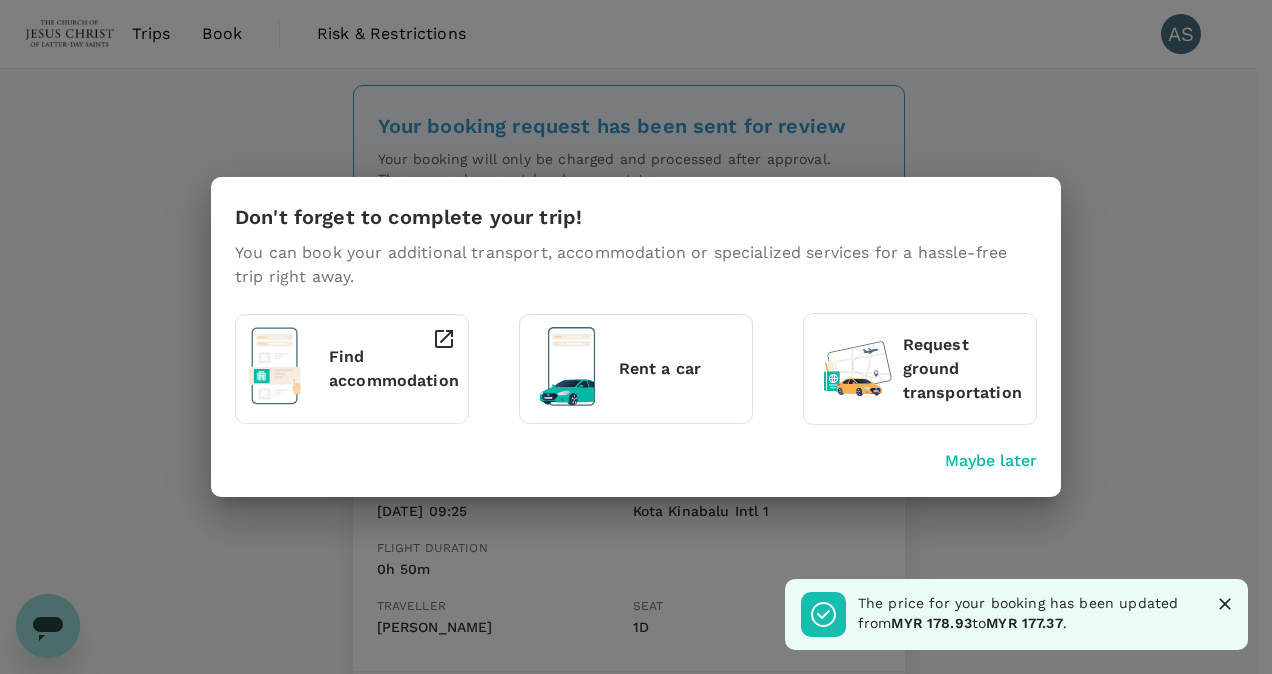 click 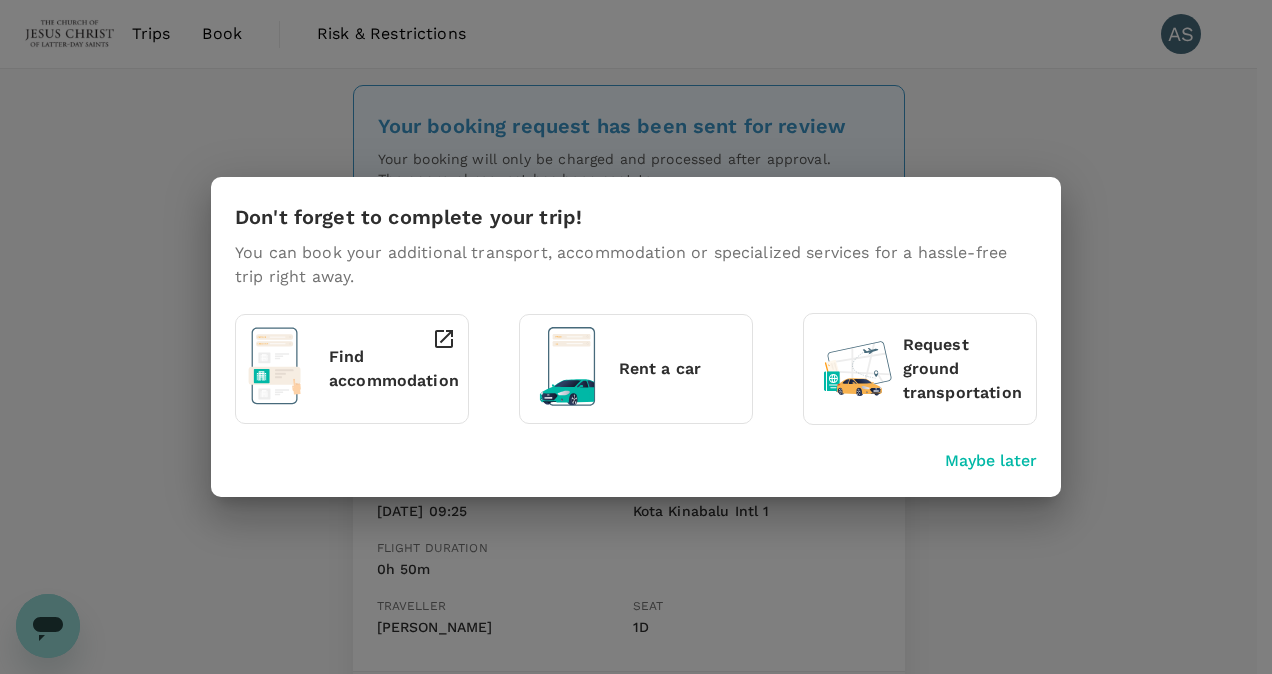 click on "Maybe later" at bounding box center (991, 461) 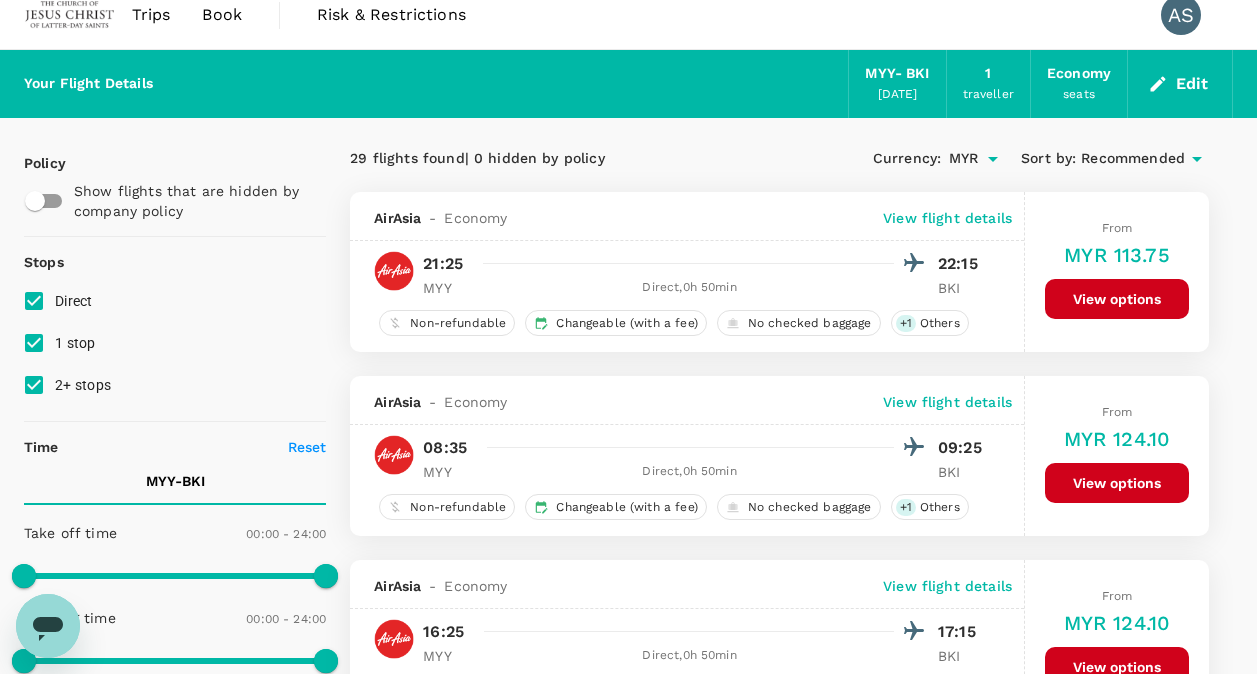 scroll, scrollTop: 0, scrollLeft: 0, axis: both 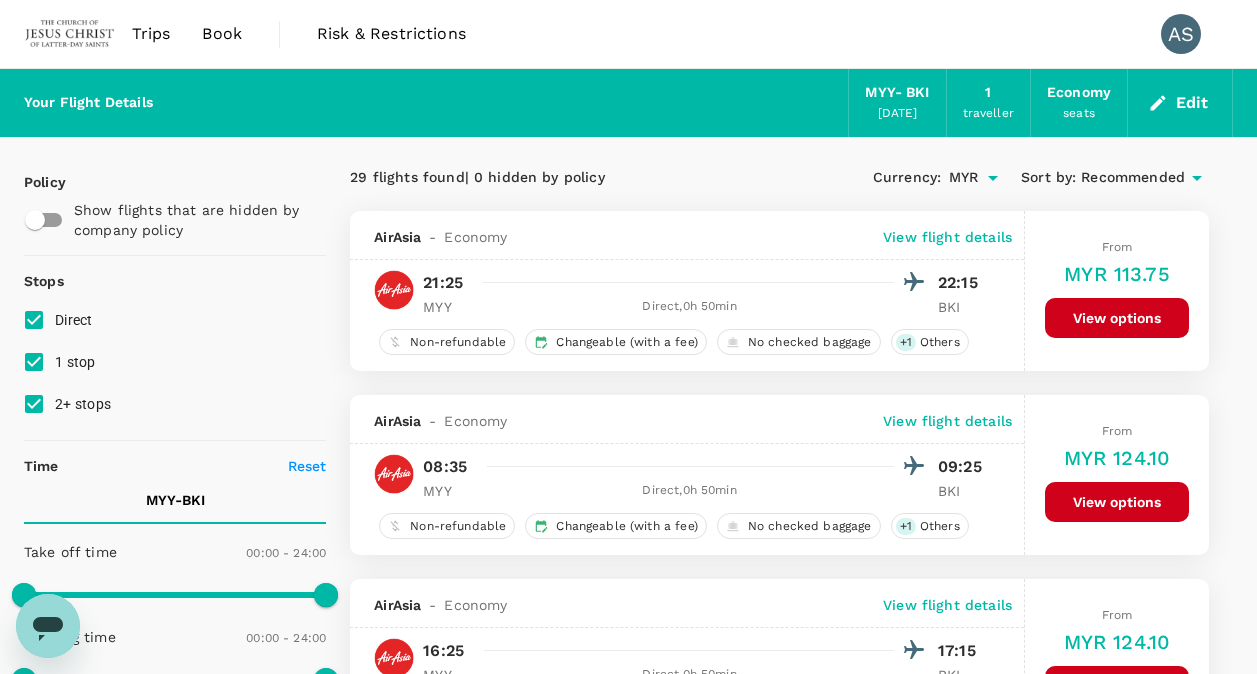 click on "Book" at bounding box center [222, 34] 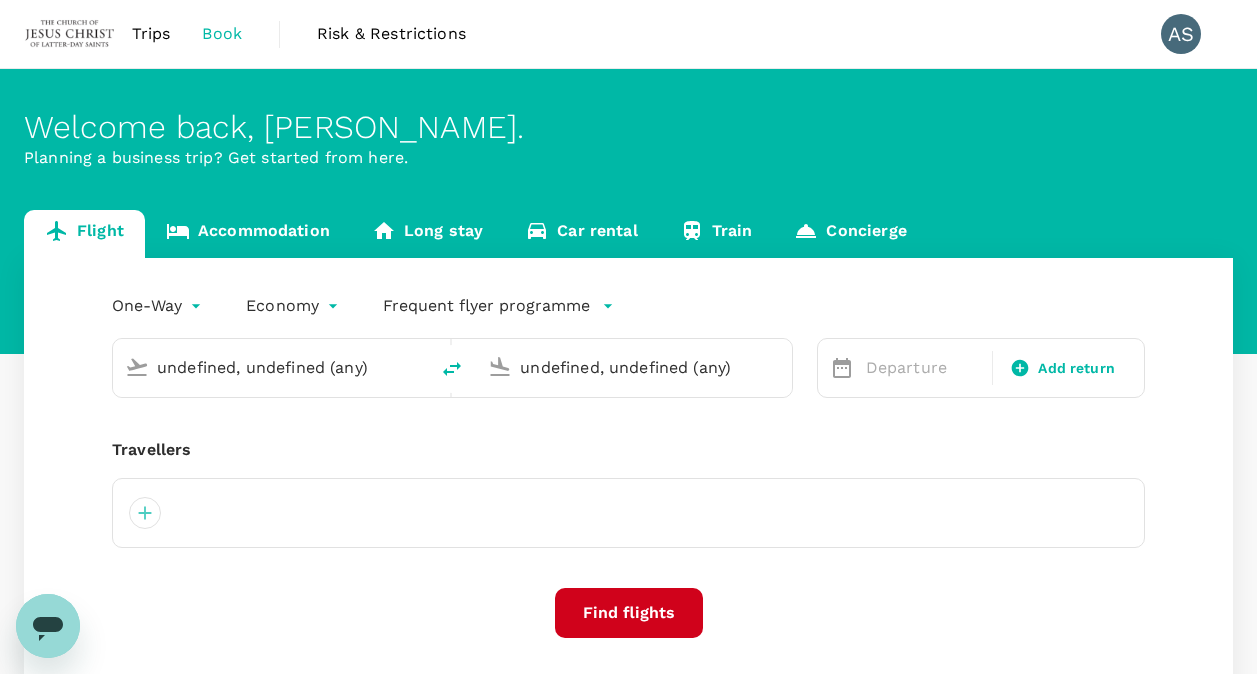 type 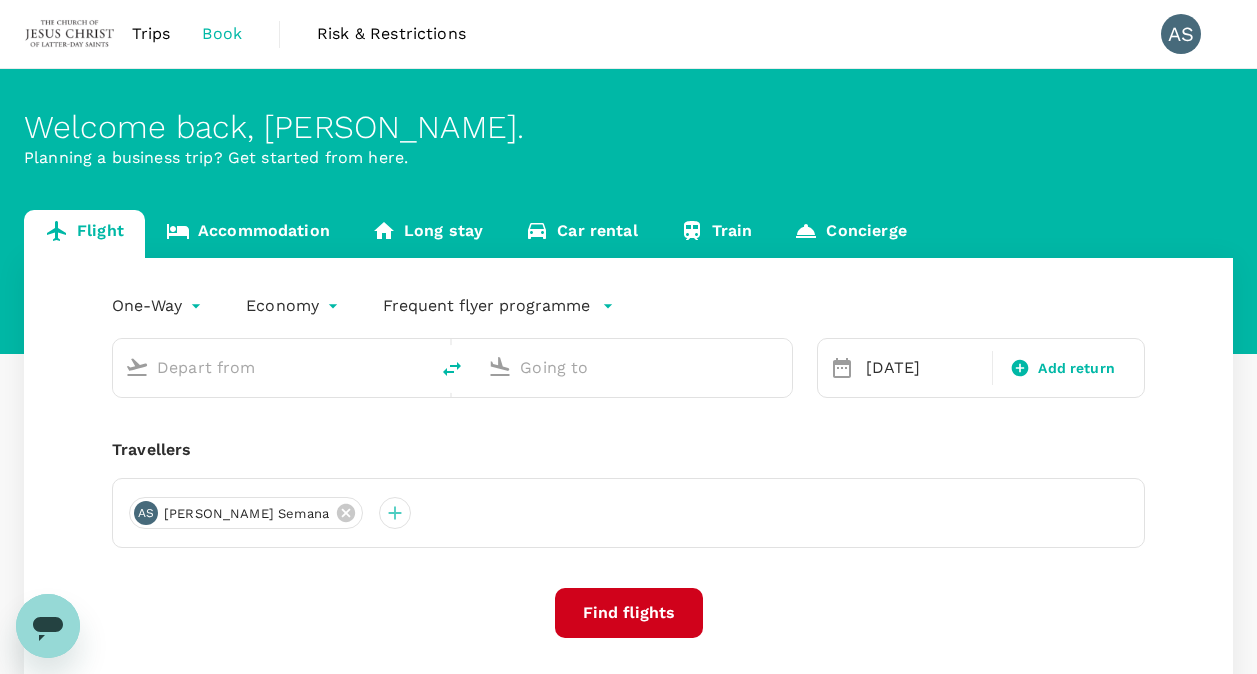 type on "Miri Intl (MYY)" 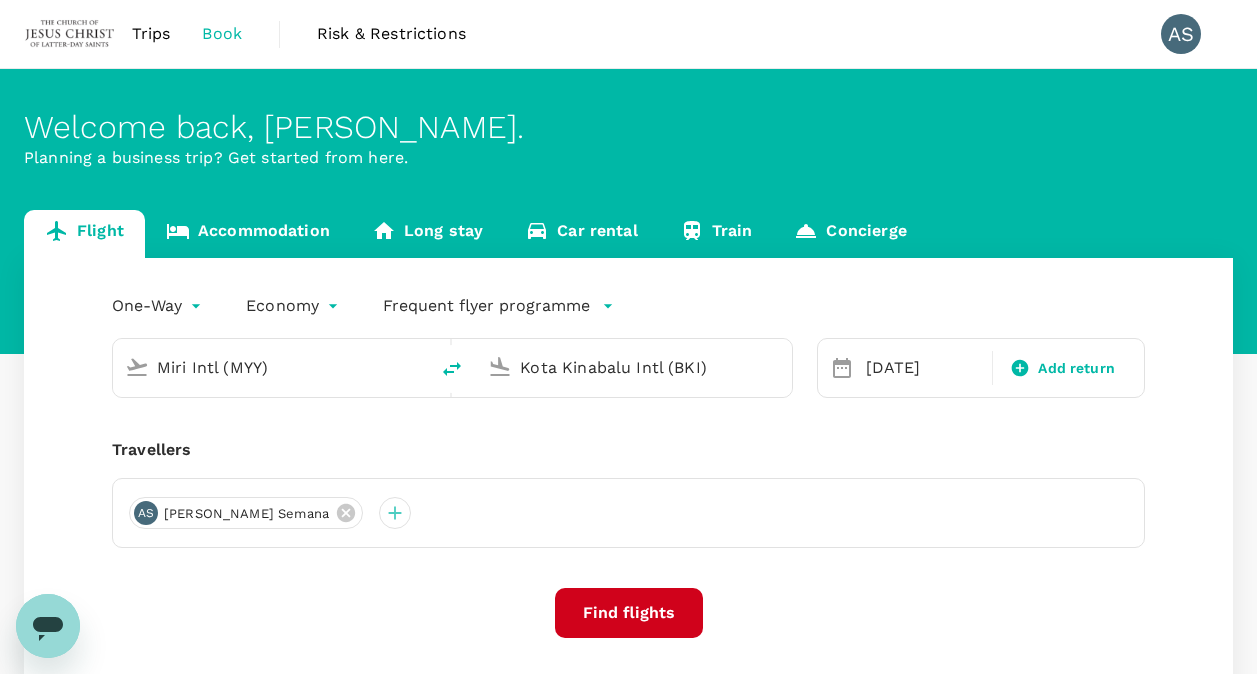 type 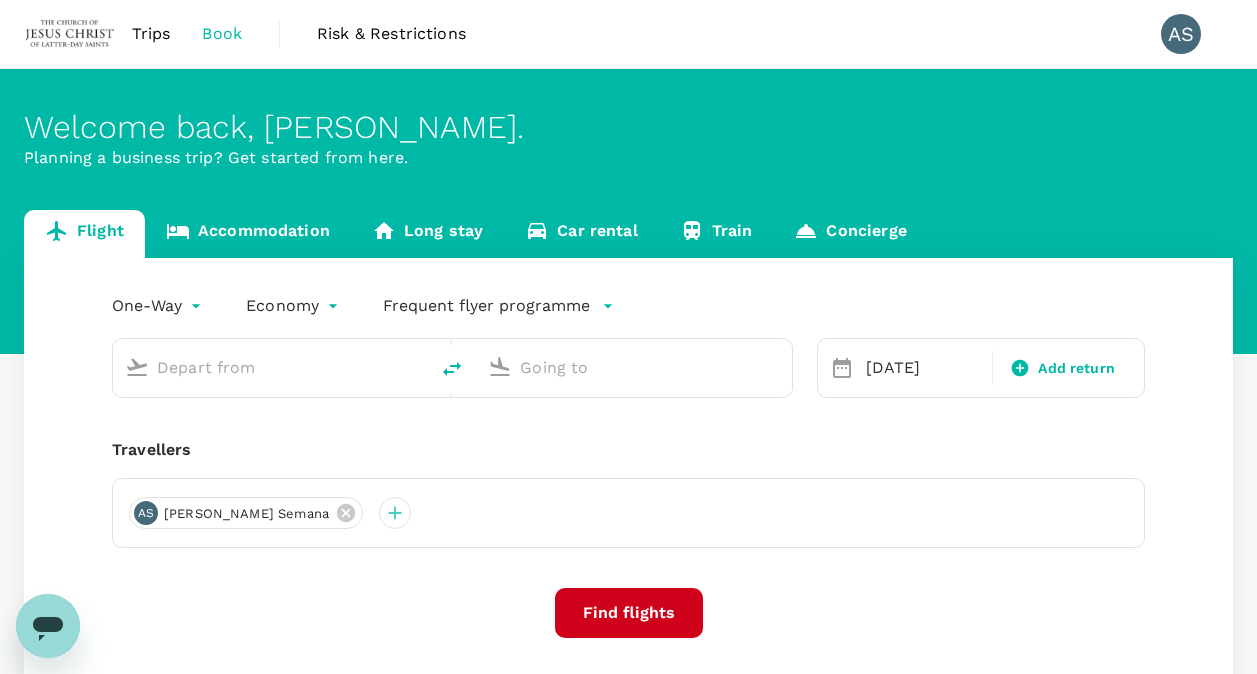 type on "Miri Intl (MYY)" 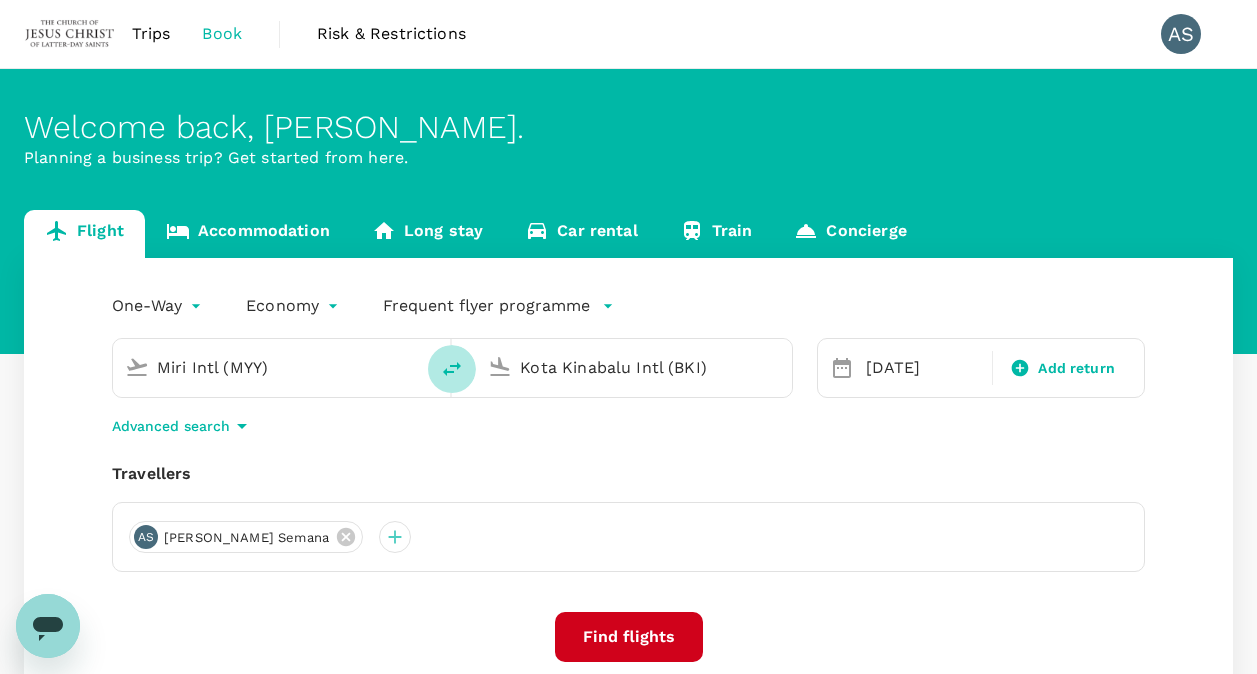 click 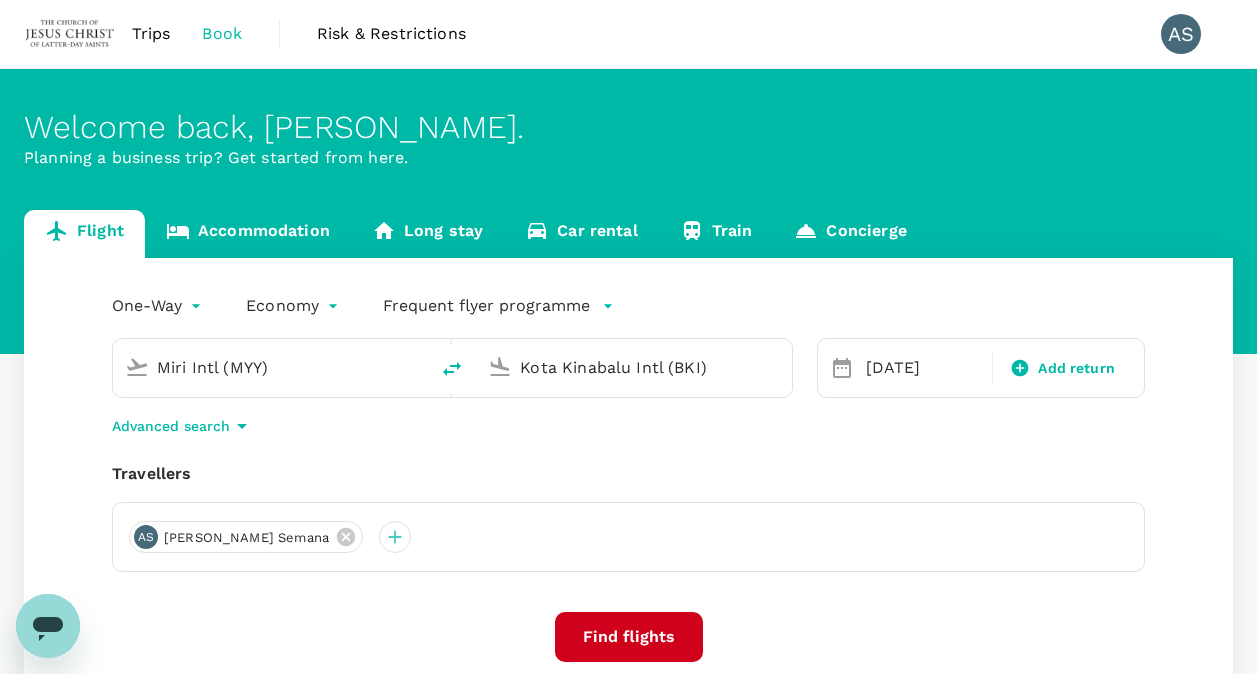 type on "Kota Kinabalu Intl (BKI)" 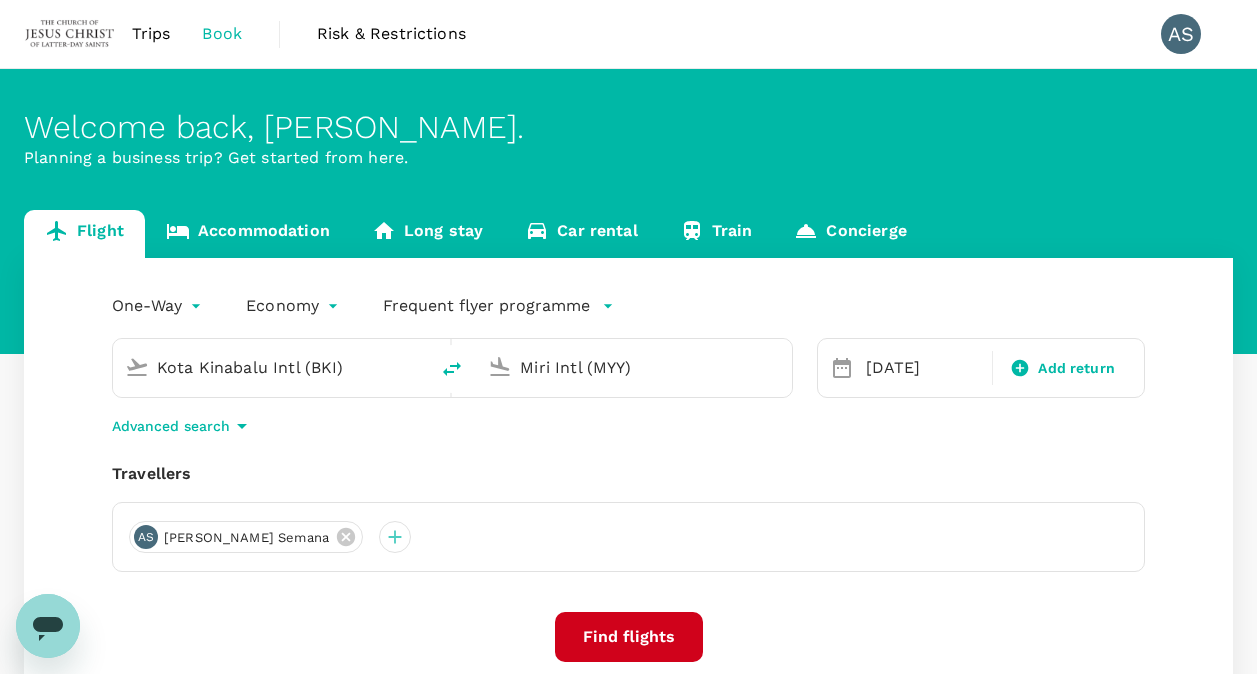 click on "Miri Intl (MYY)" at bounding box center (634, 367) 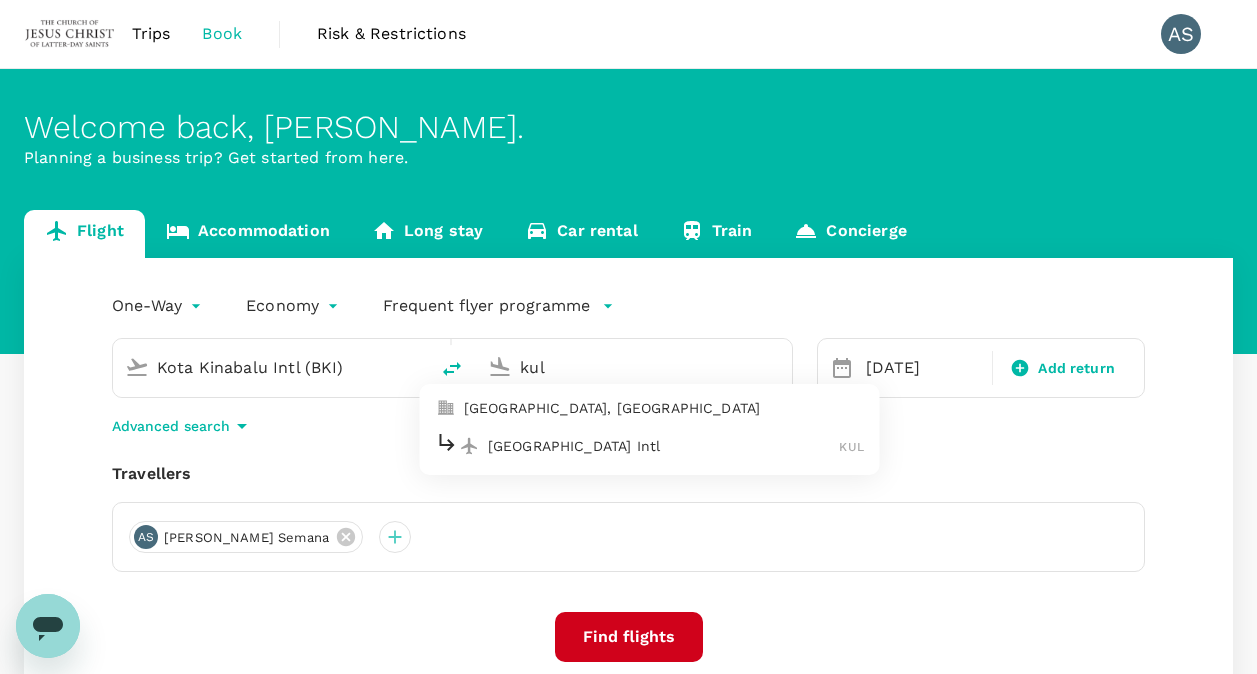 click on "[GEOGRAPHIC_DATA] Intl" at bounding box center [664, 446] 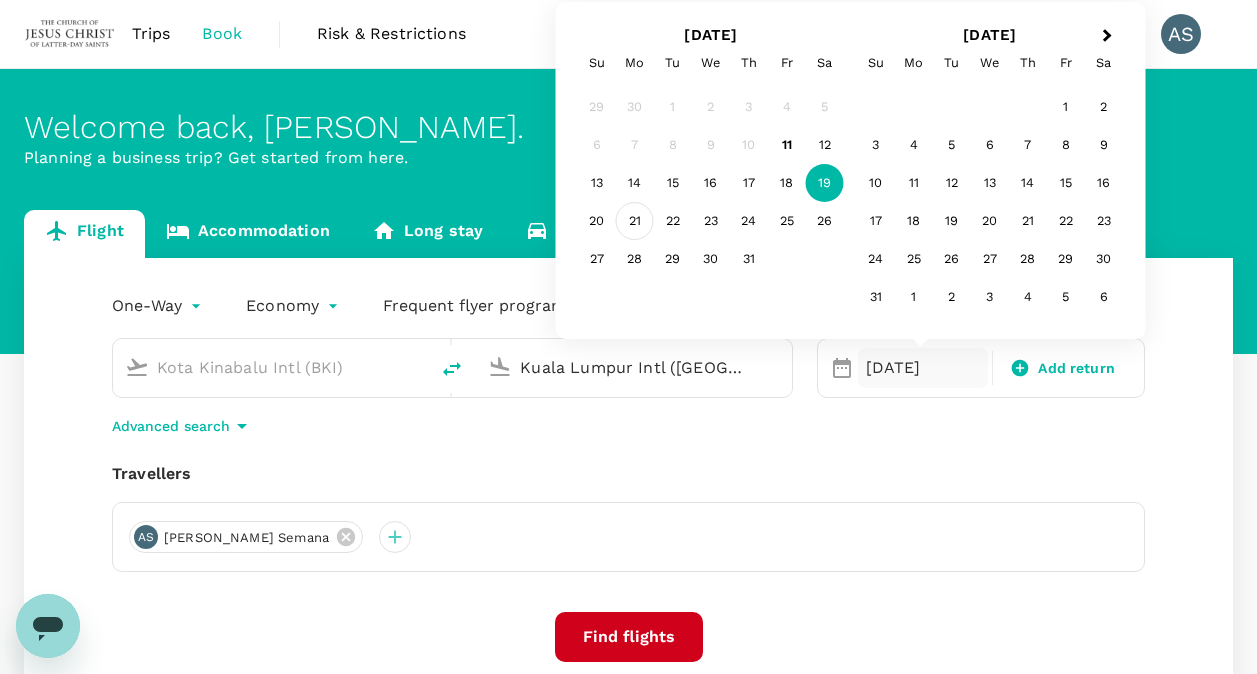 type on "Kuala Lumpur Intl ([GEOGRAPHIC_DATA])" 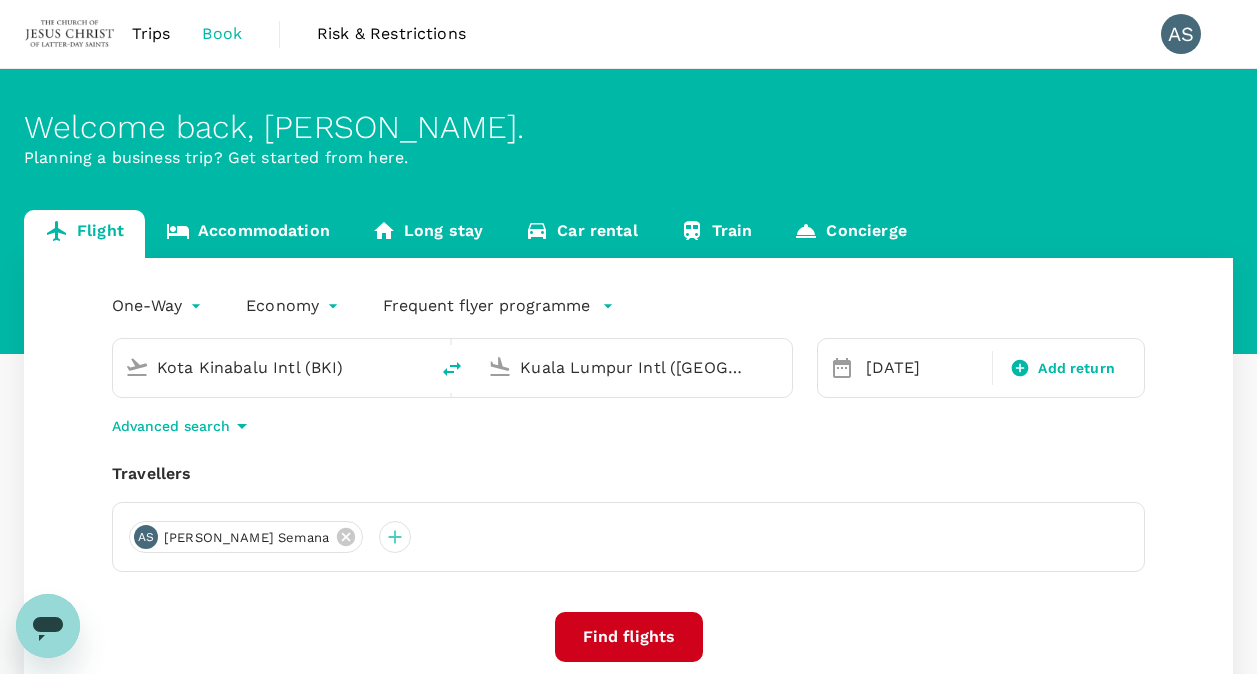 click on "Travellers" at bounding box center [628, 474] 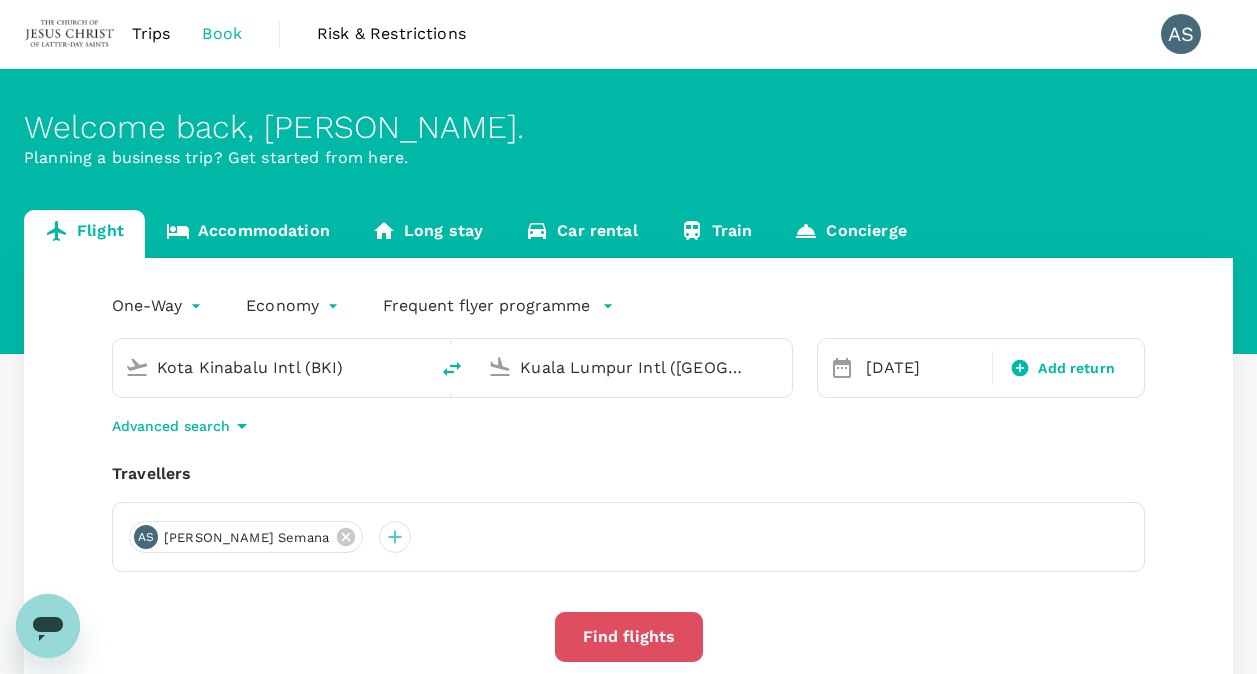click on "Find flights" at bounding box center [629, 637] 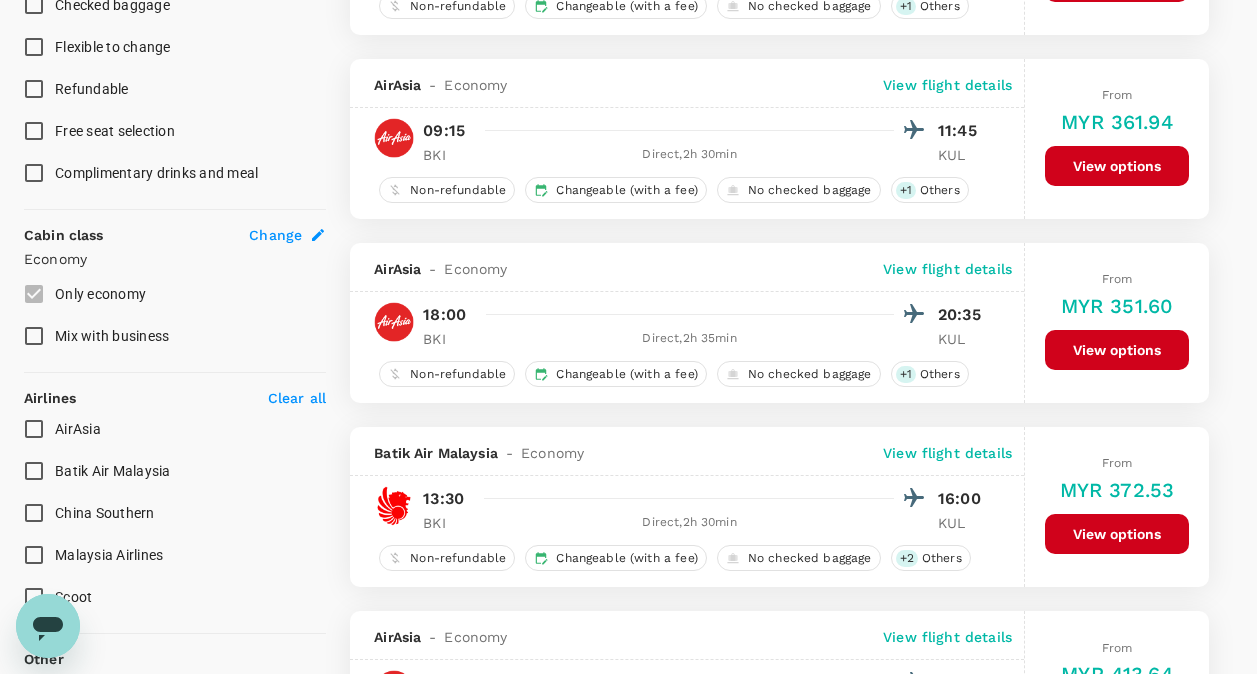 scroll, scrollTop: 900, scrollLeft: 0, axis: vertical 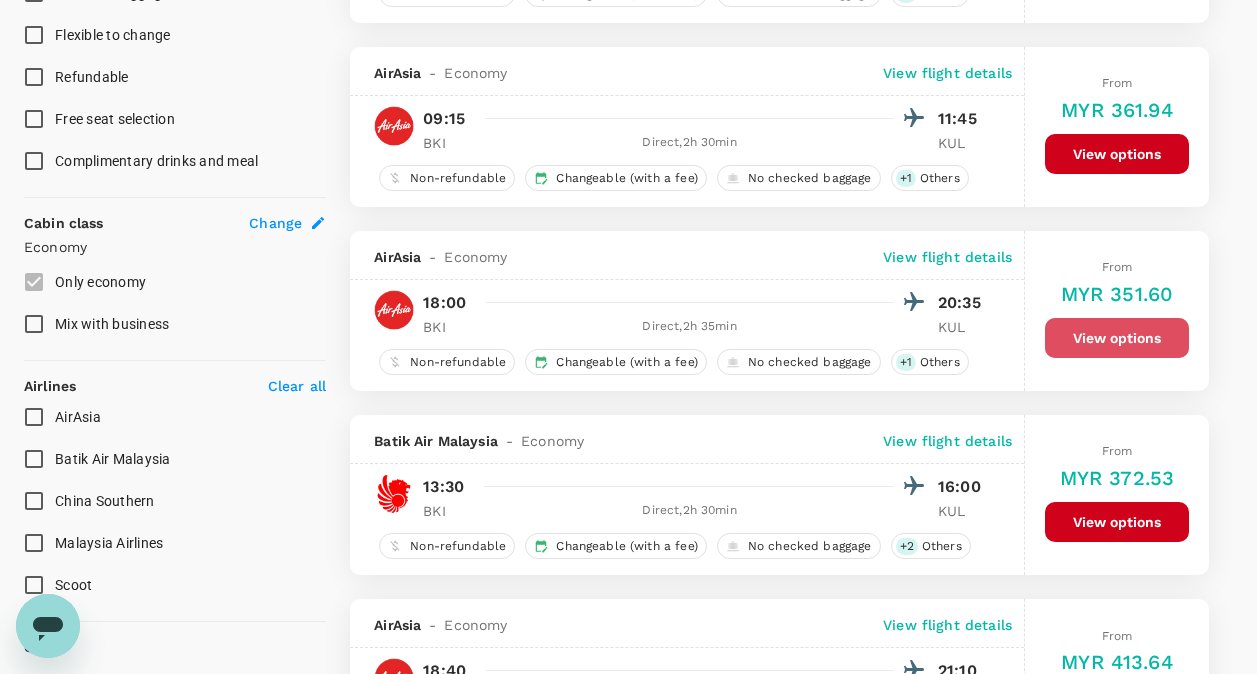 click on "View options" at bounding box center (1117, 338) 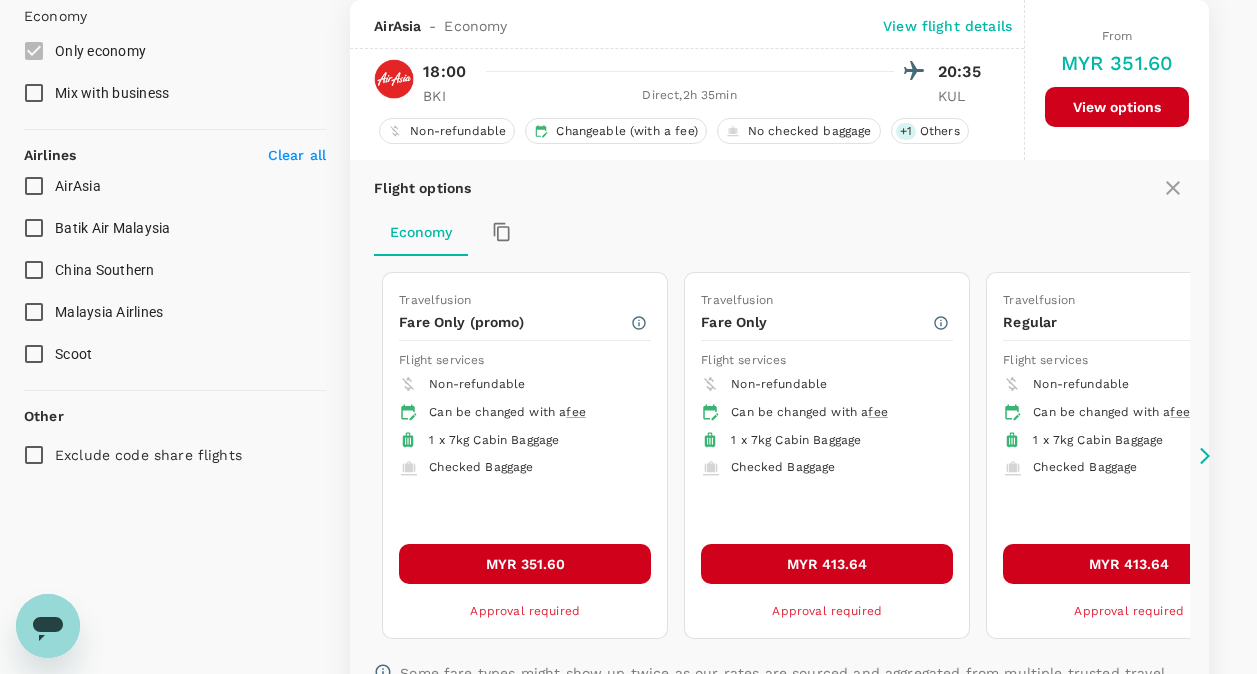 scroll, scrollTop: 1134, scrollLeft: 0, axis: vertical 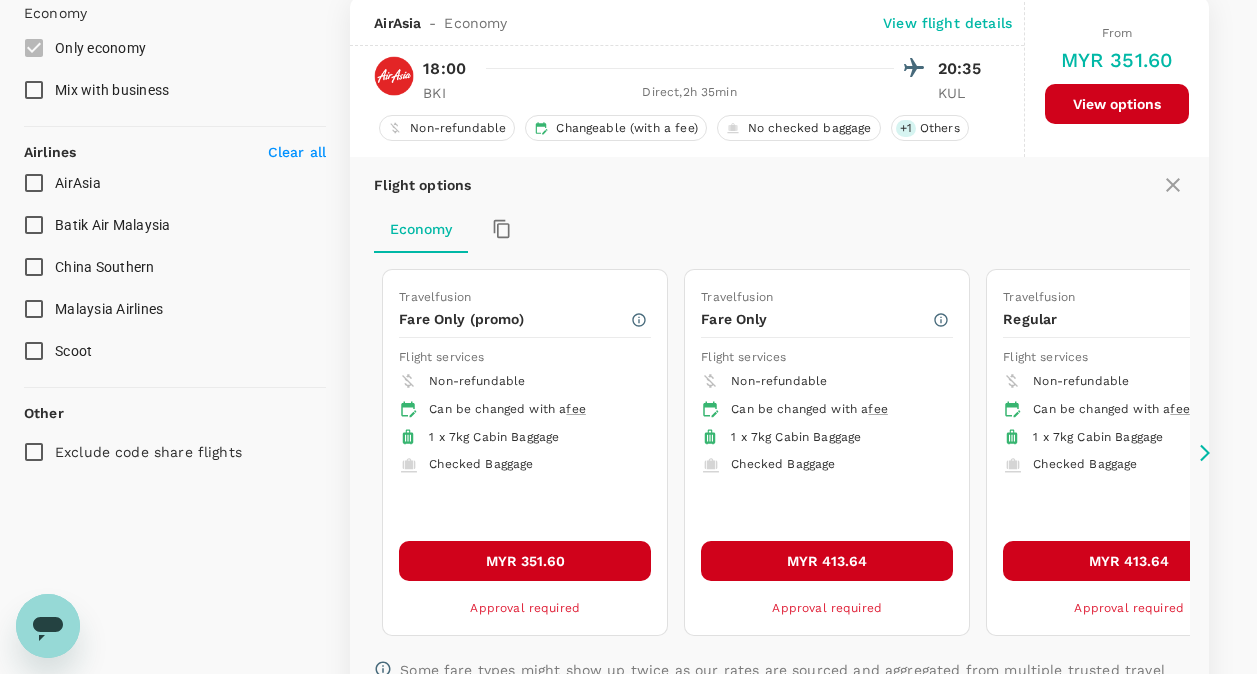 click on "MYR 351.60" at bounding box center [525, 561] 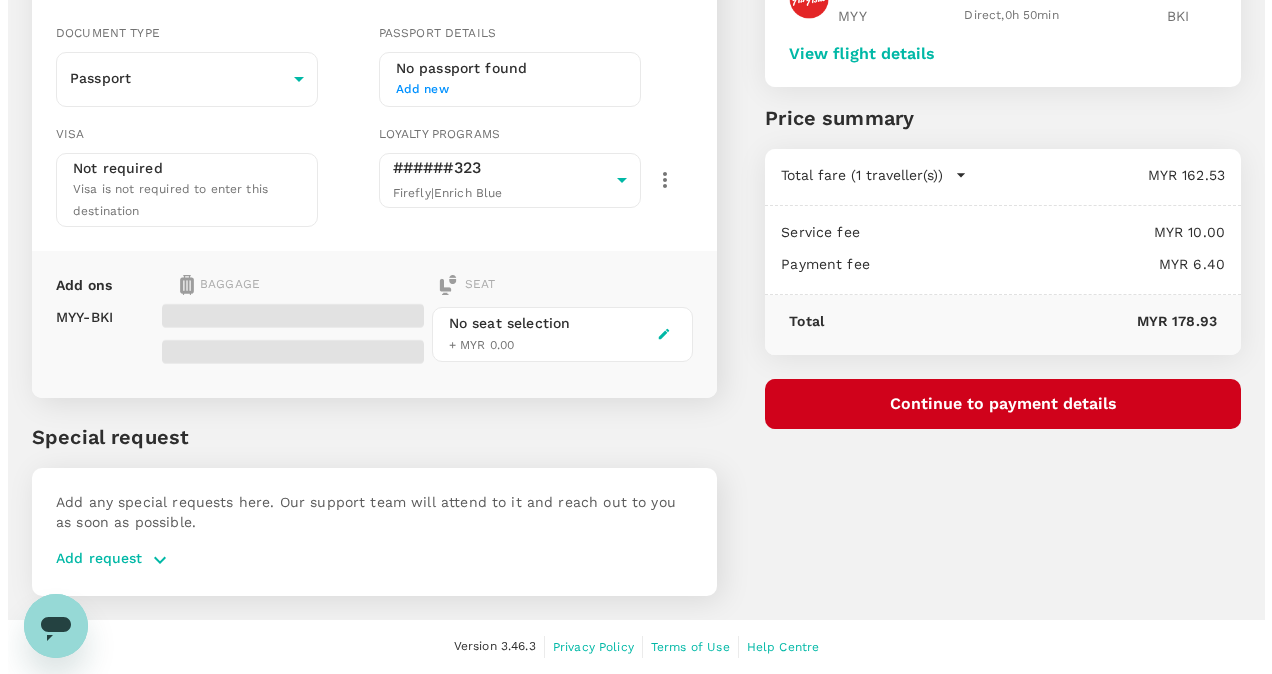 scroll, scrollTop: 0, scrollLeft: 0, axis: both 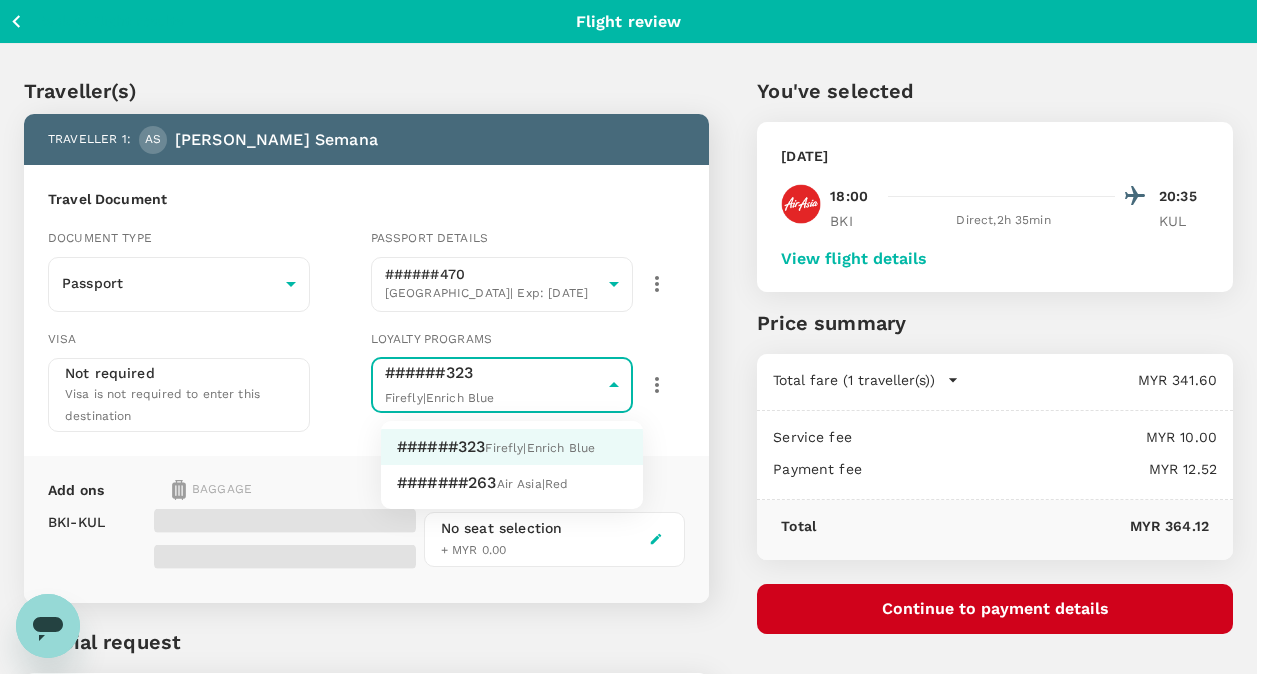 click on "Back to flight results Flight review Traveller(s) Traveller   1 : AS [PERSON_NAME]   Semana Travel Document Document type Passport Passport ​ Passport details ######470 [GEOGRAPHIC_DATA]  | Exp:   [DATE] cc464e2a-58b6-40b9-8b89-052332101a03 ​ Visa Not required Visa is not required to enter this destination Loyalty programs ######323 Firefly |  Enrich Blue e80b3ebd-7046-4aa3-9607-c4ed3eddab3a ​ Add ons Baggage Seat BKI  -  KUL No seat selection + MYR 0.00 Special request Add any special requests here. Our support team will attend to it and reach out to you as soon as possible. Add request You've selected [DATE] 18:00 20:35 BKI Direct ,  2h 35min KUL View flight details Price summary Total fare (1 traveller(s)) MYR 341.60 Air fare MYR 341.60 Baggage fee MYR 0.00 Seat fee MYR 0.00 Service fee MYR 10.00 Payment fee MYR 12.52 Total MYR 364.12 Continue to payment details Version 3.46.3 Privacy Policy Terms of Use Help Centre View details Edit Add new ######323 Firefly |  Enrich Blue #######263 Air Asia" at bounding box center (636, 439) 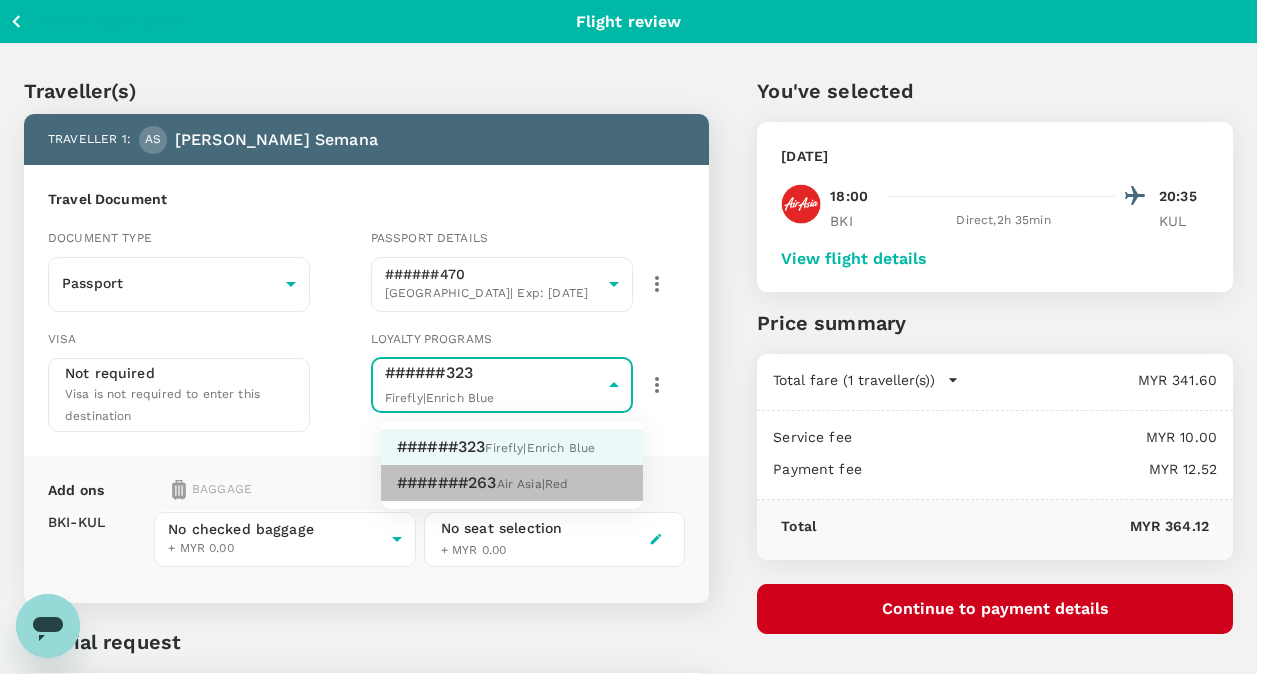 click on "Air Asia |  Red" at bounding box center [533, 484] 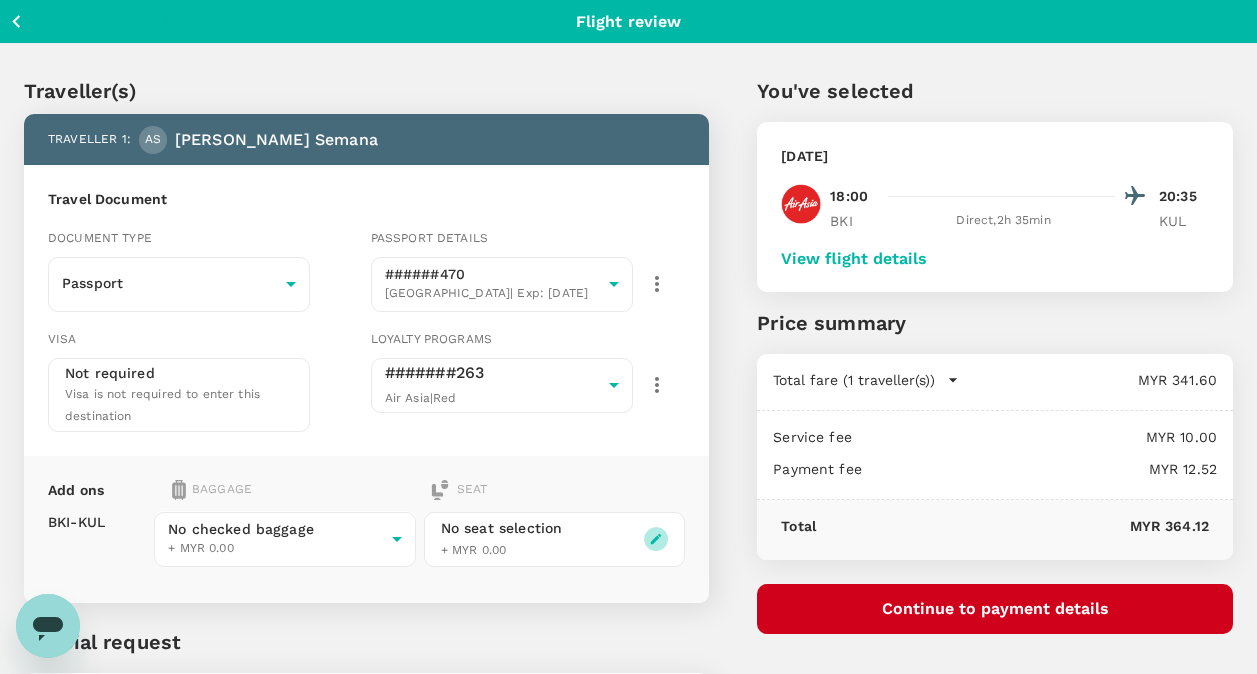click 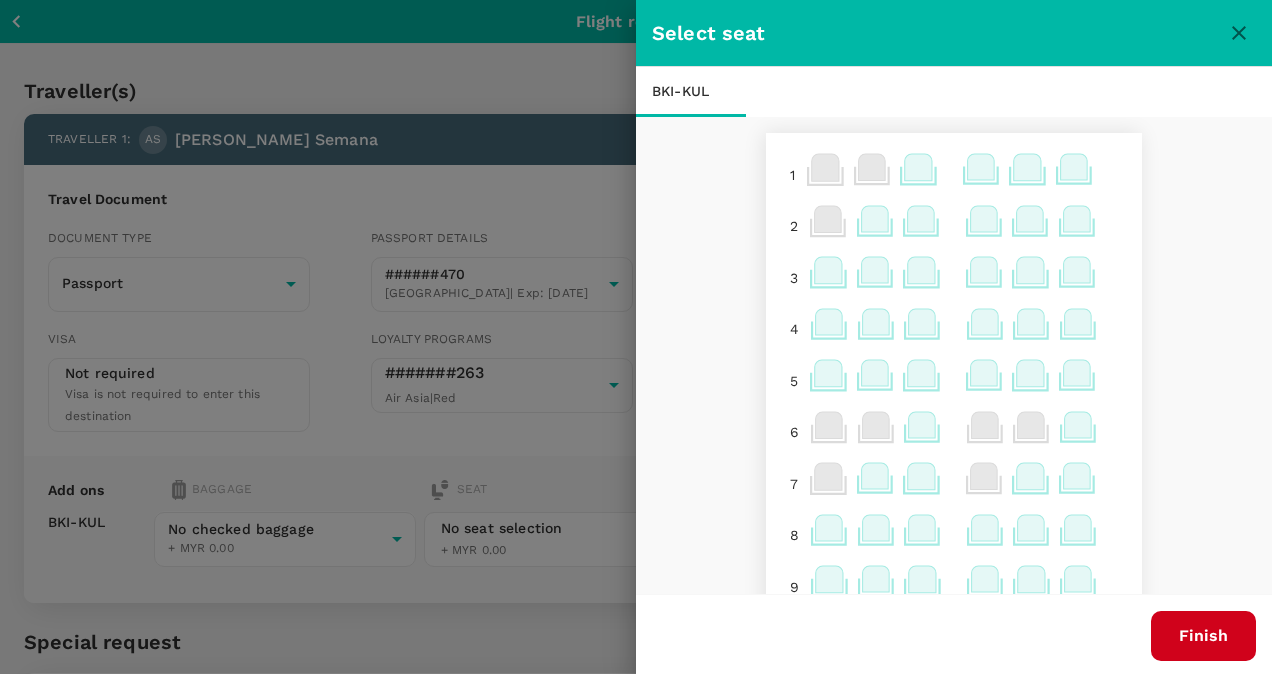 drag, startPoint x: 1064, startPoint y: 168, endPoint x: 973, endPoint y: 135, distance: 96.79876 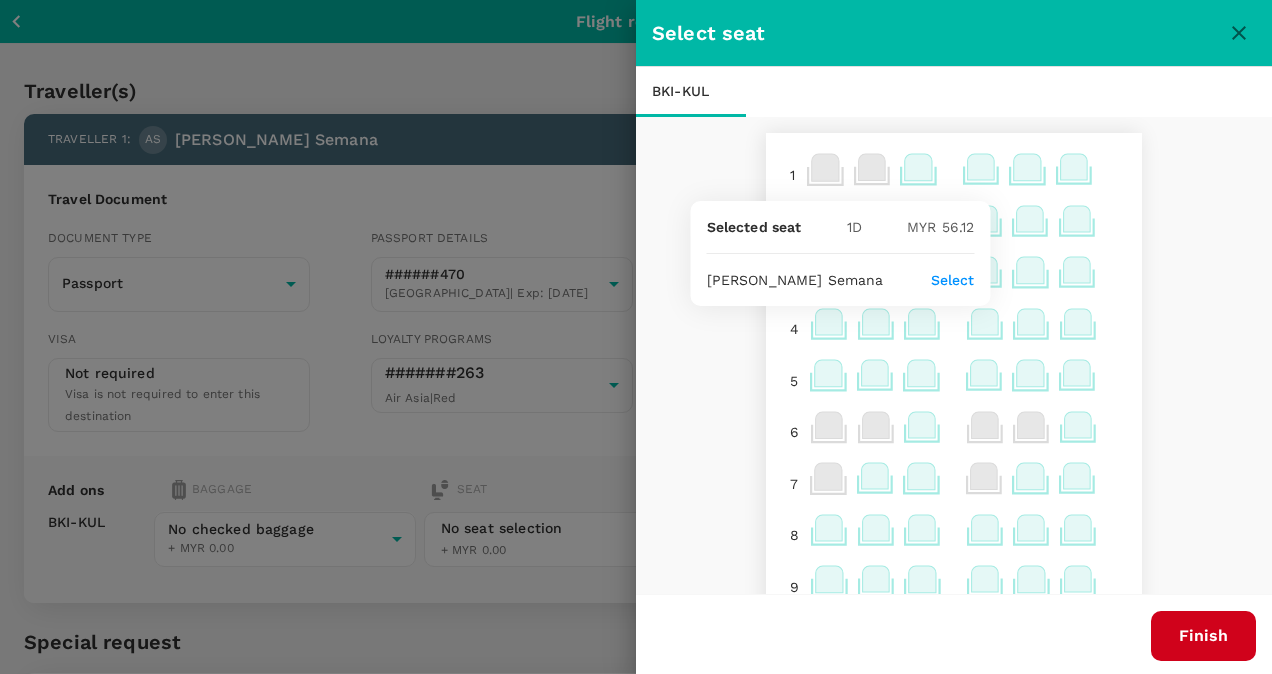 click on "Select" at bounding box center (953, 280) 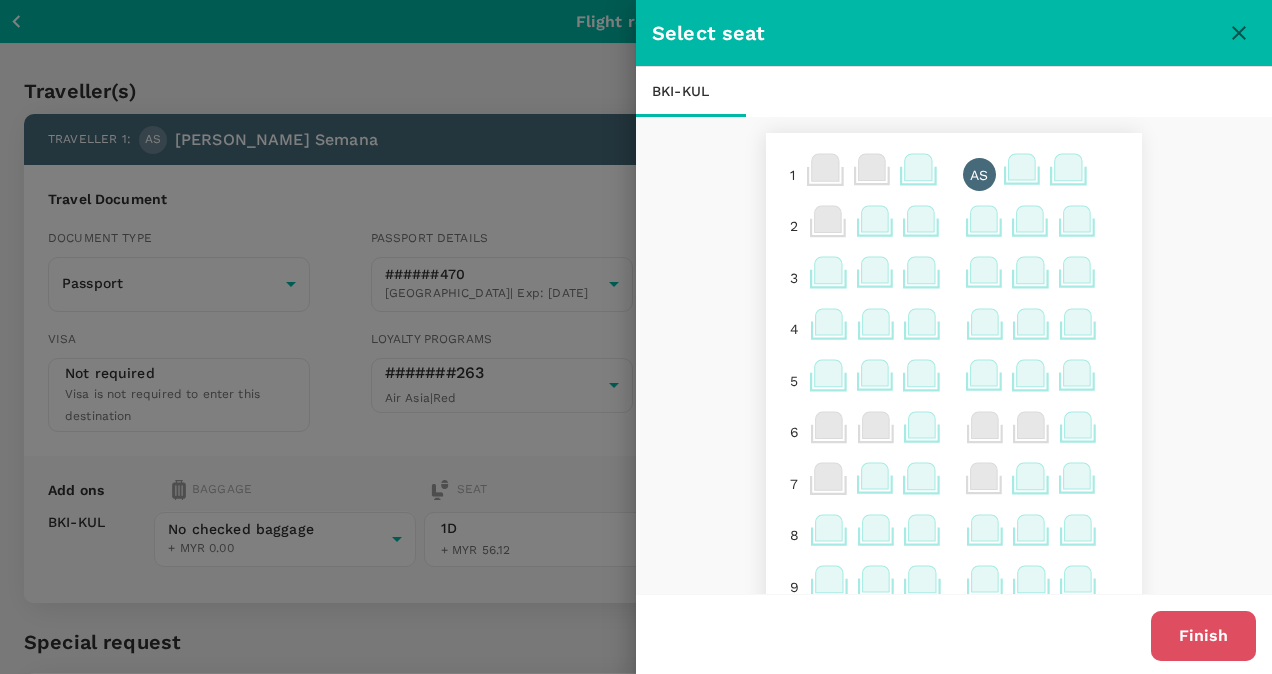 click on "Finish" at bounding box center (1203, 636) 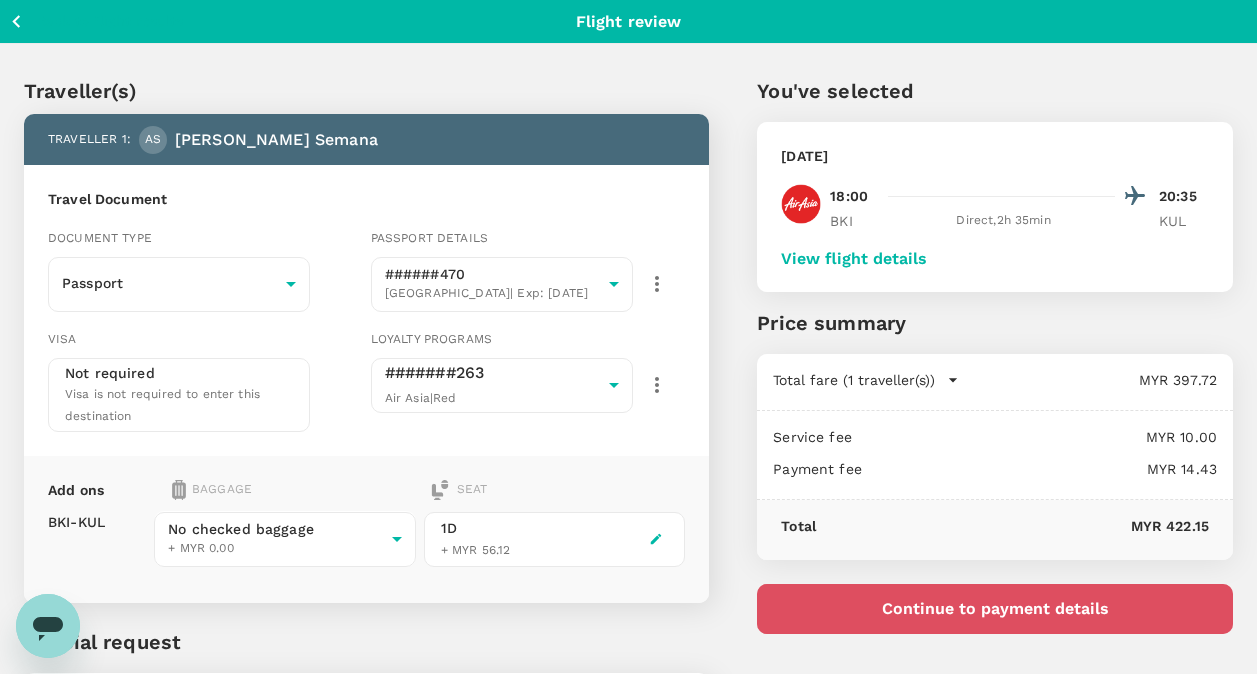 click on "Continue to payment details" at bounding box center (995, 609) 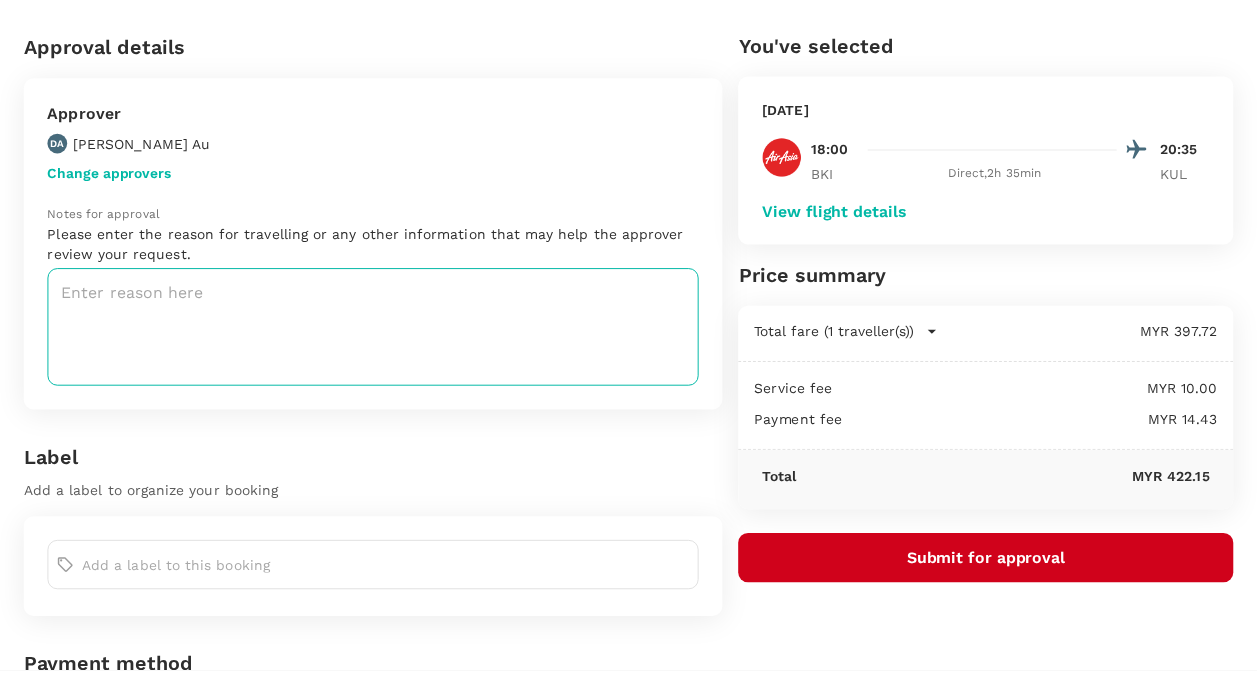 scroll, scrollTop: 0, scrollLeft: 0, axis: both 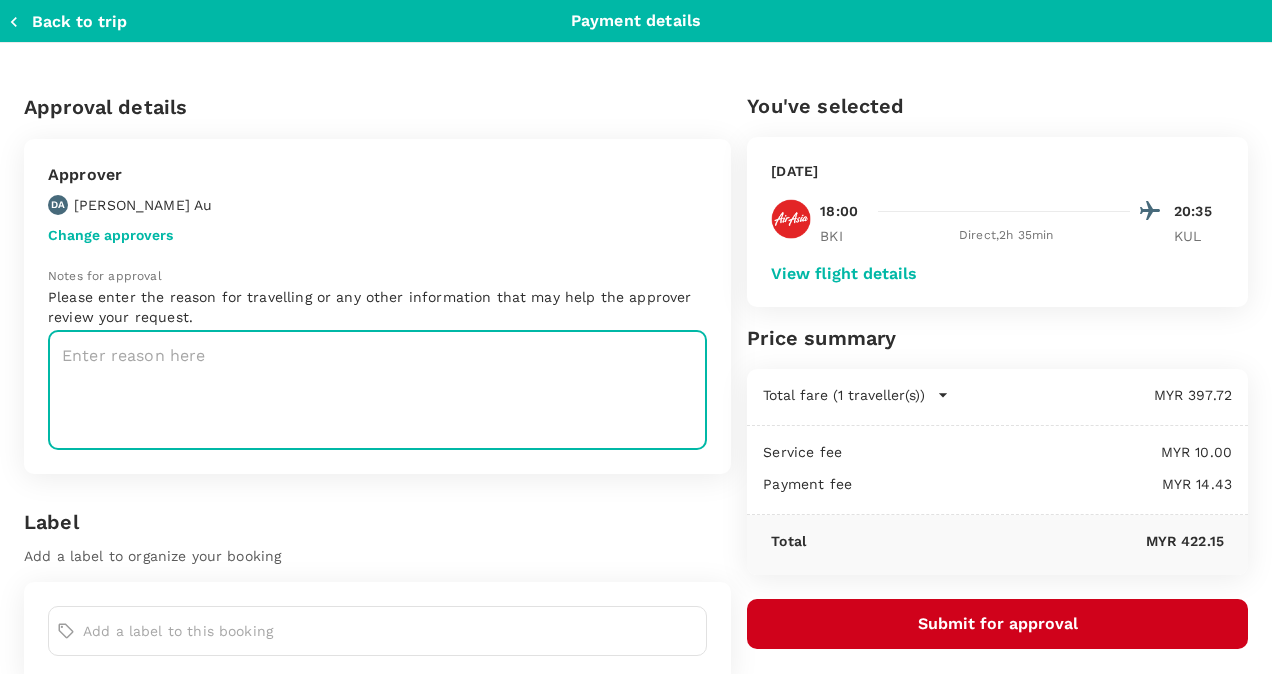 click at bounding box center [377, 390] 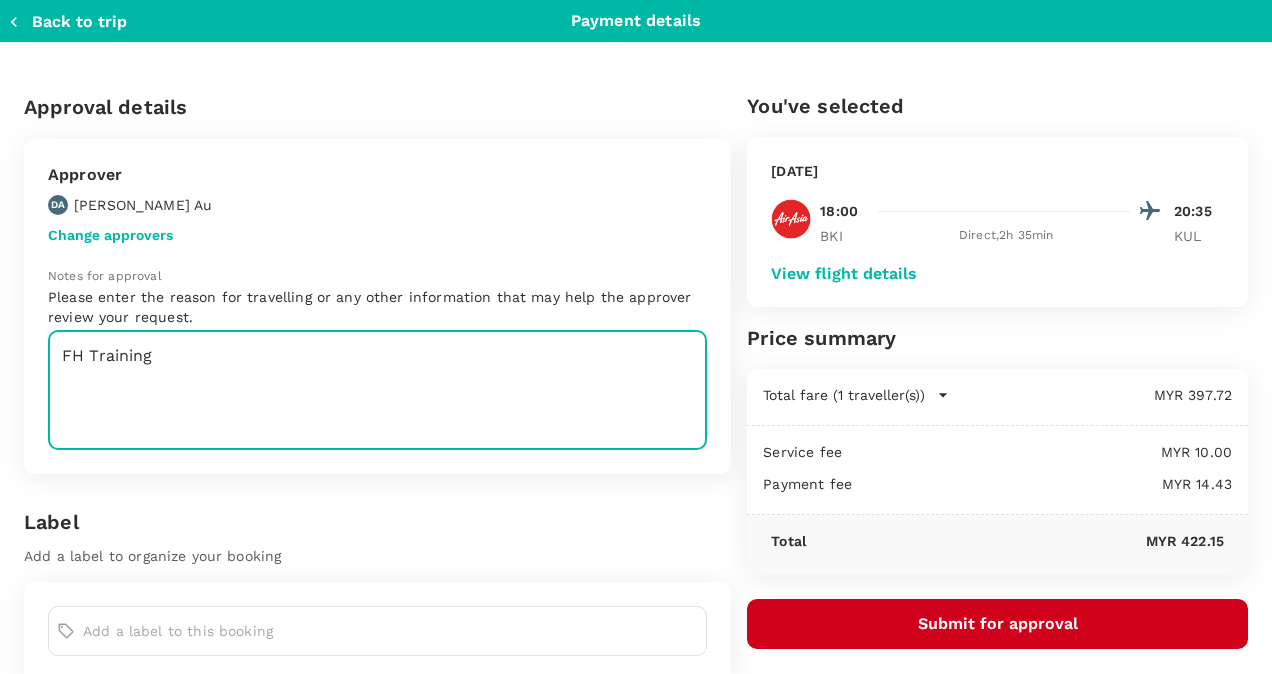 type on "FH Training" 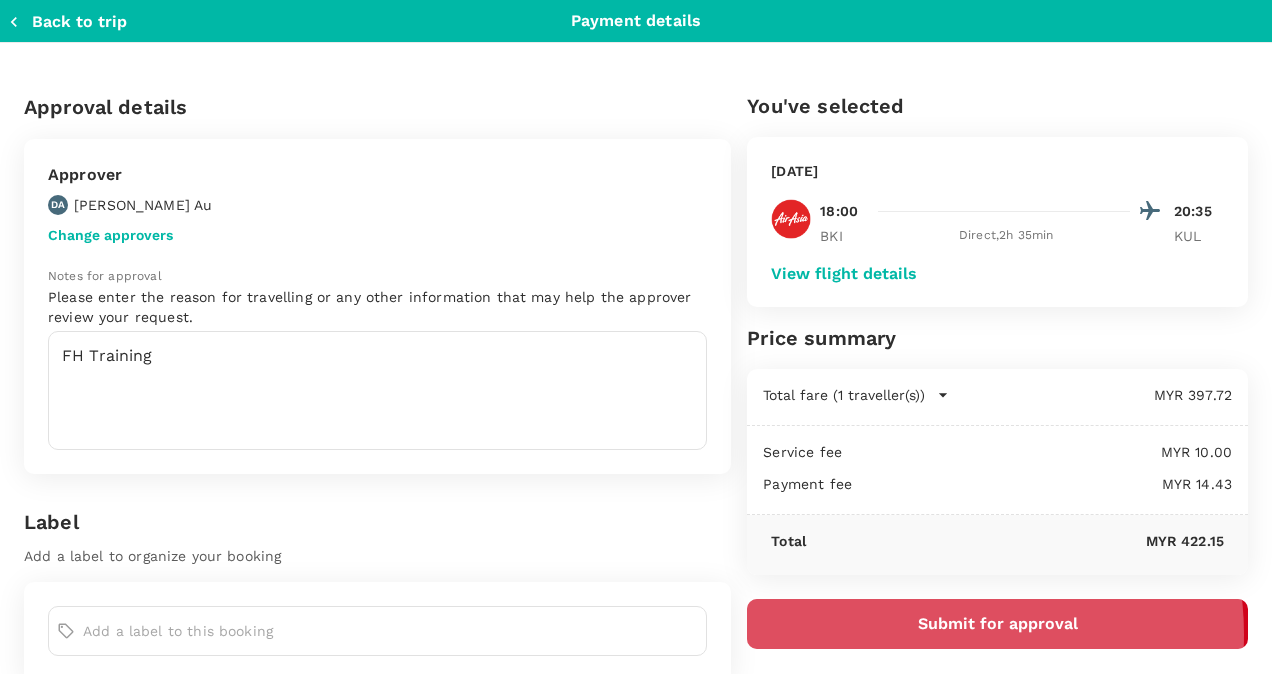 click on "Submit for approval" at bounding box center (997, 624) 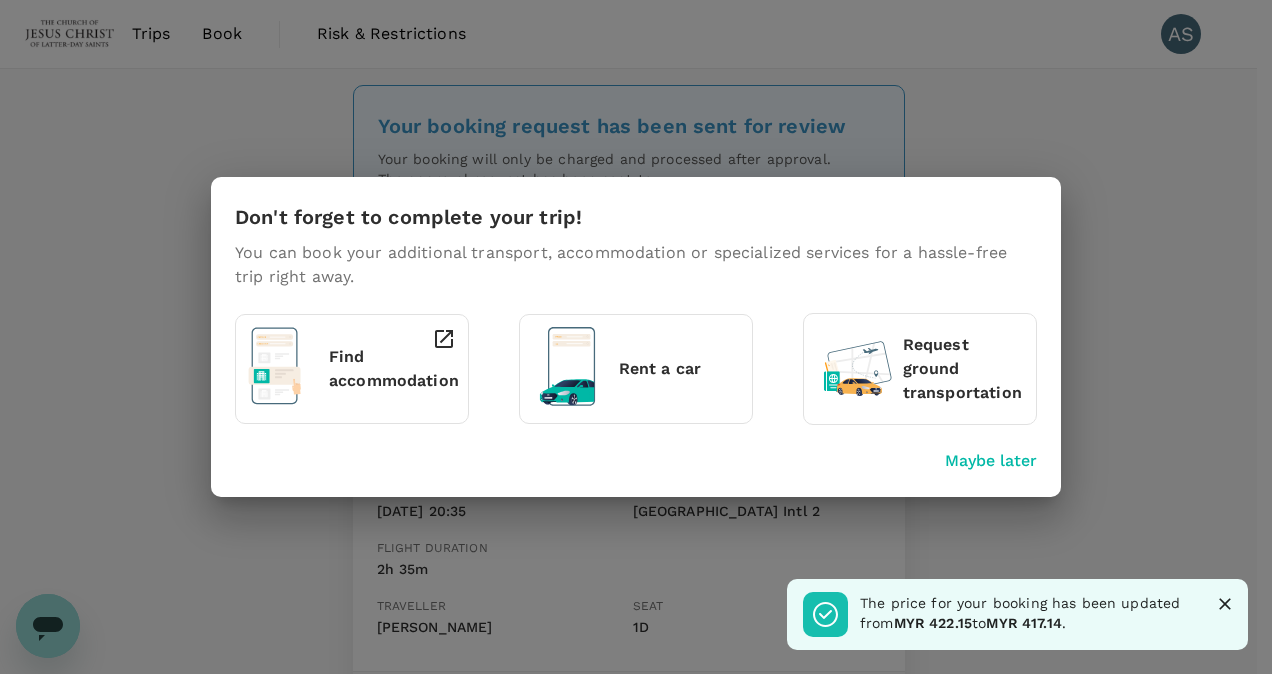 click on "Don't forget to complete your trip! You can book your additional transport, accommodation or specialized services for a hassle-free trip right away. Find accommodation Rent a car Request ground transportation Maybe later" at bounding box center [636, 337] 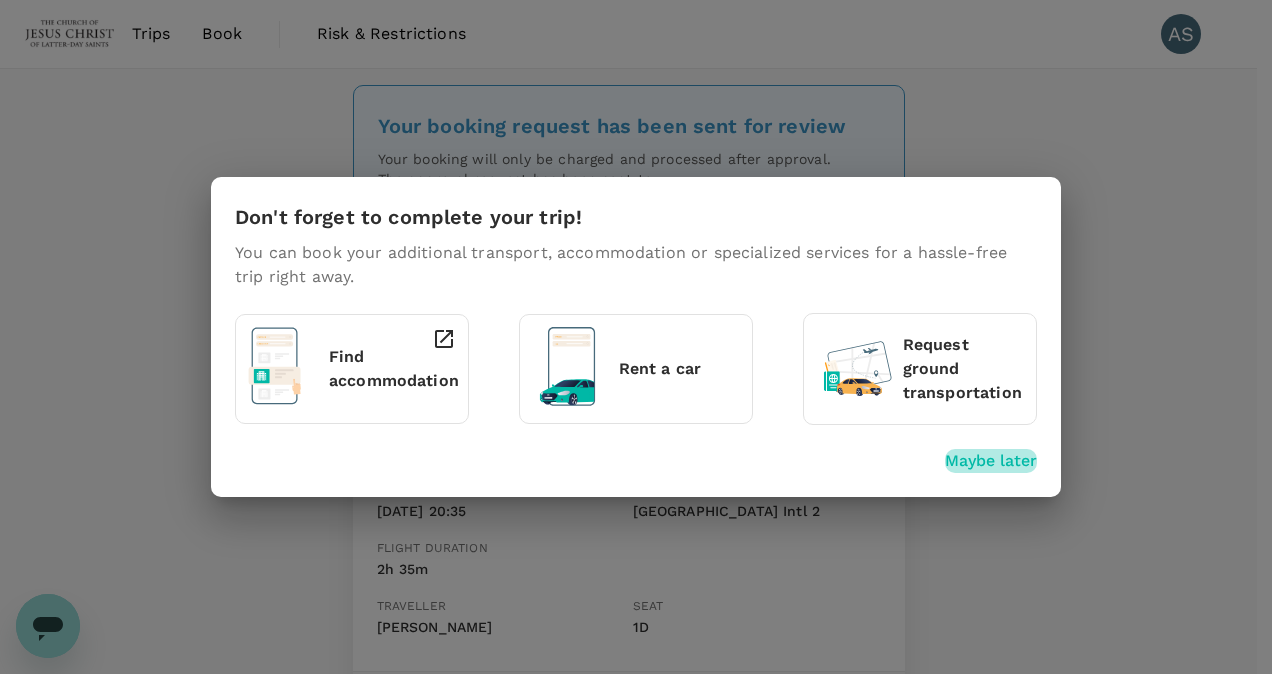 click on "Maybe later" at bounding box center (991, 461) 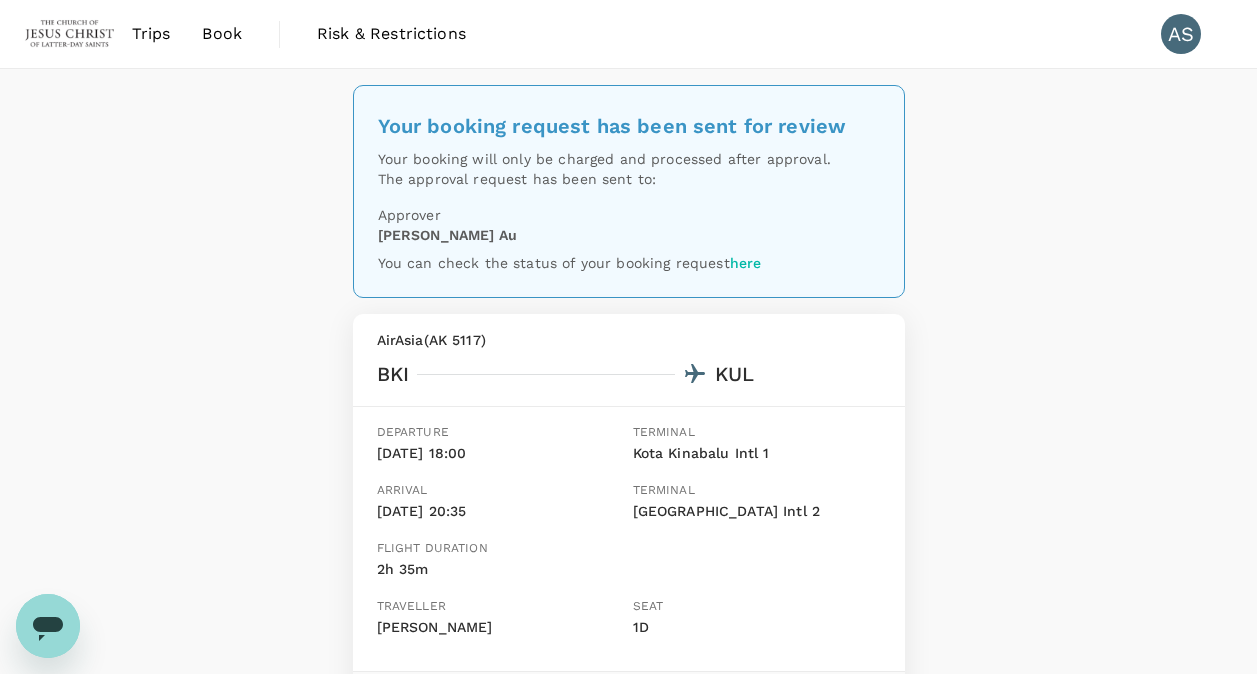 click on "Trips" at bounding box center [151, 34] 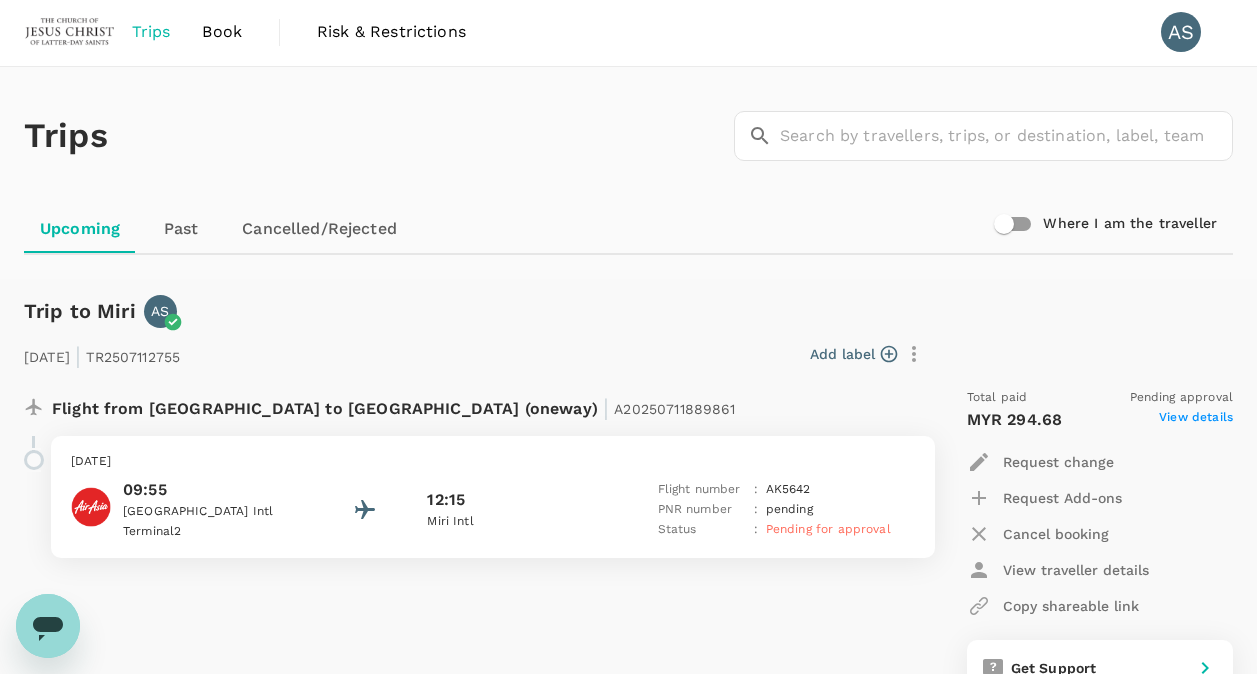 scroll, scrollTop: 0, scrollLeft: 0, axis: both 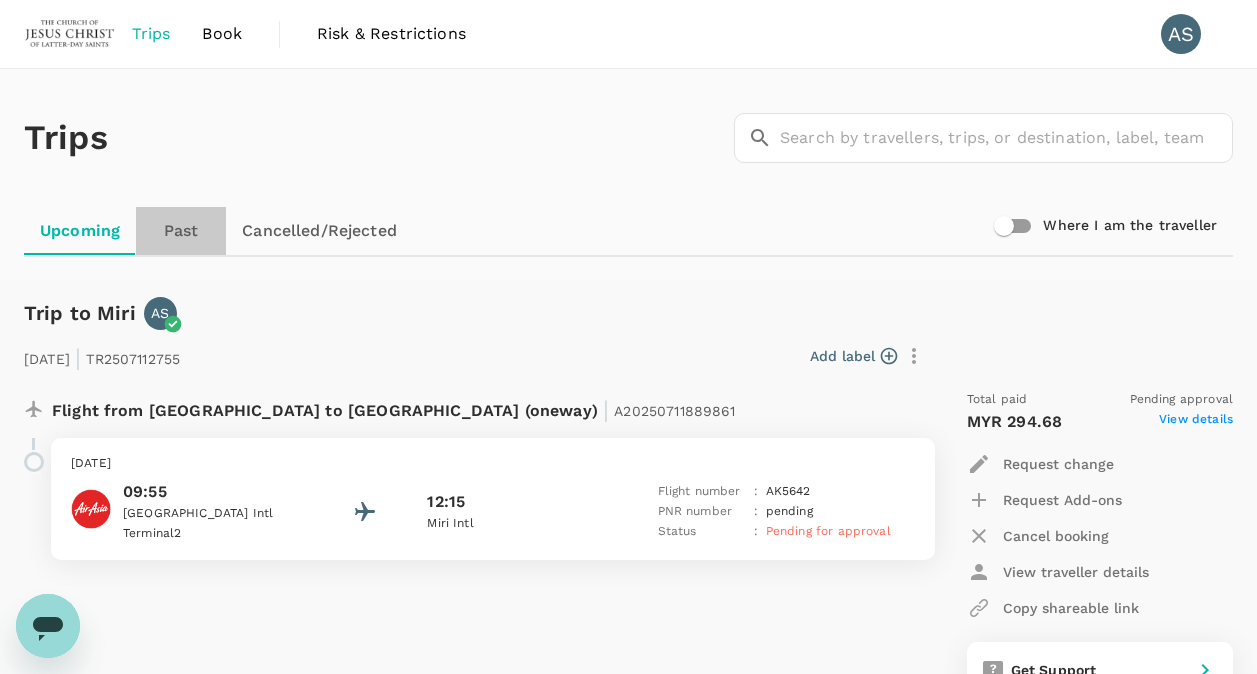 click on "Past" at bounding box center [181, 231] 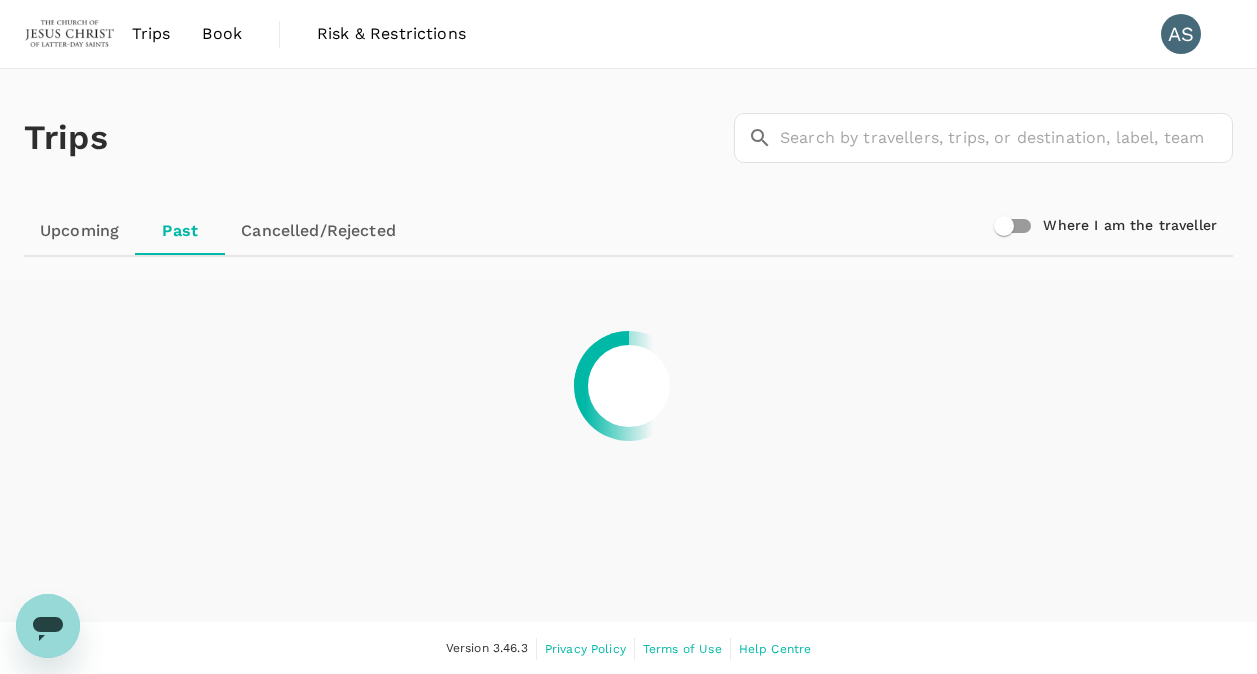 scroll, scrollTop: 1, scrollLeft: 0, axis: vertical 